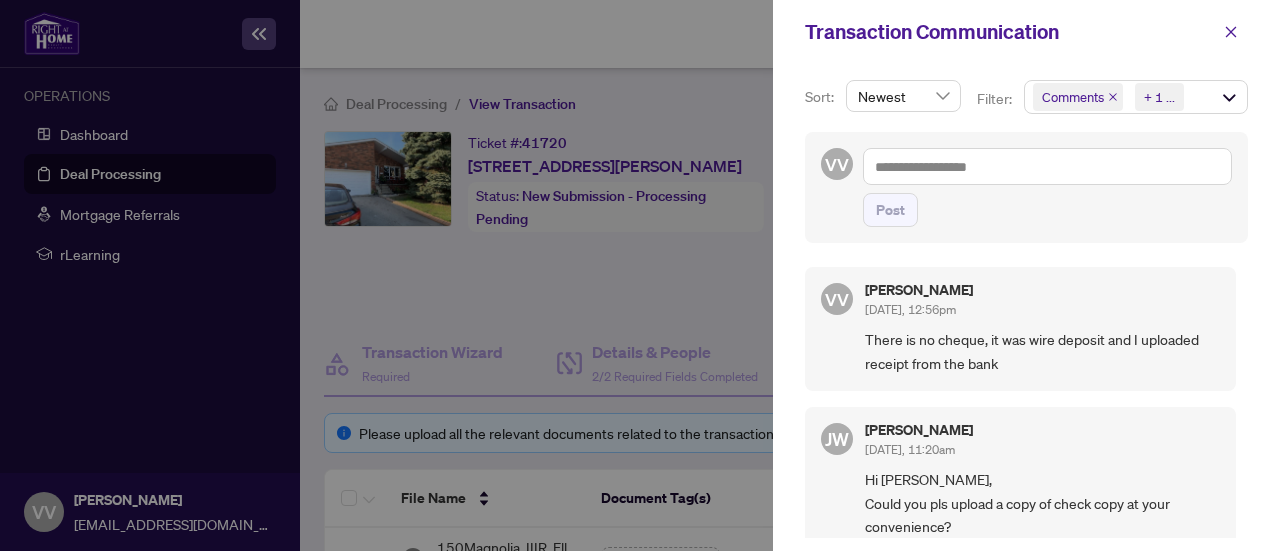scroll, scrollTop: 0, scrollLeft: 0, axis: both 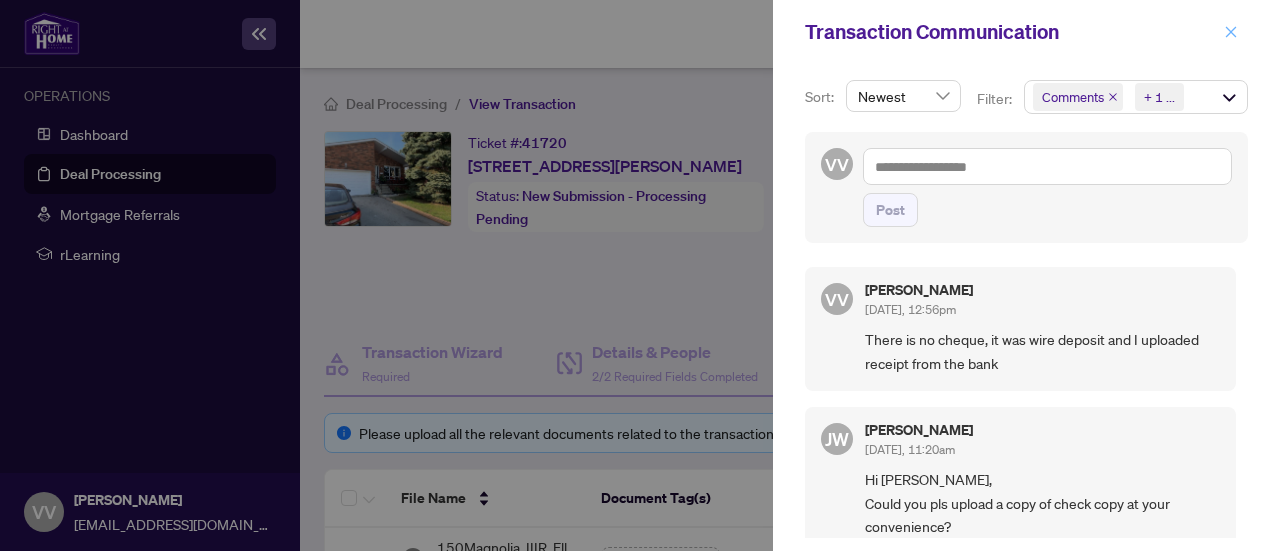 click 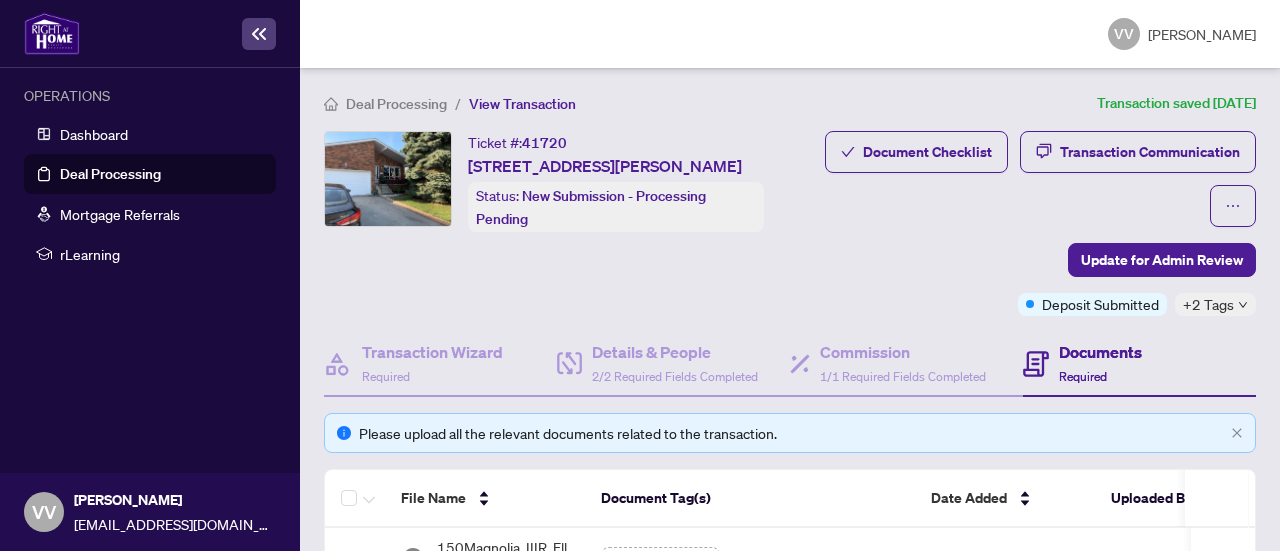 scroll, scrollTop: 422, scrollLeft: 0, axis: vertical 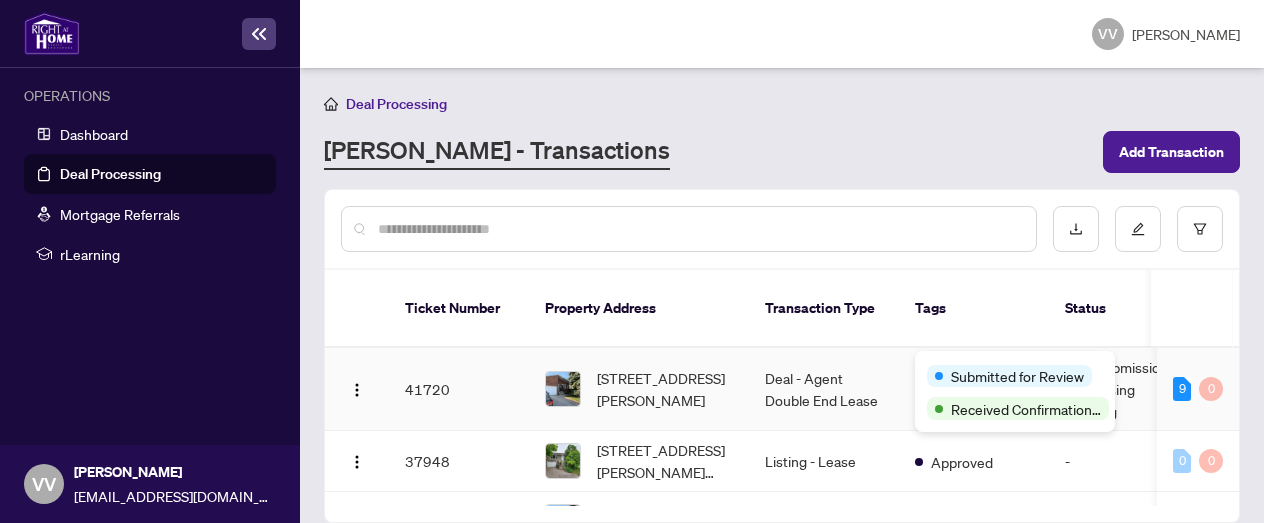 click on "Submitted for Review Received Confirmation of Closing" at bounding box center (1015, 391) 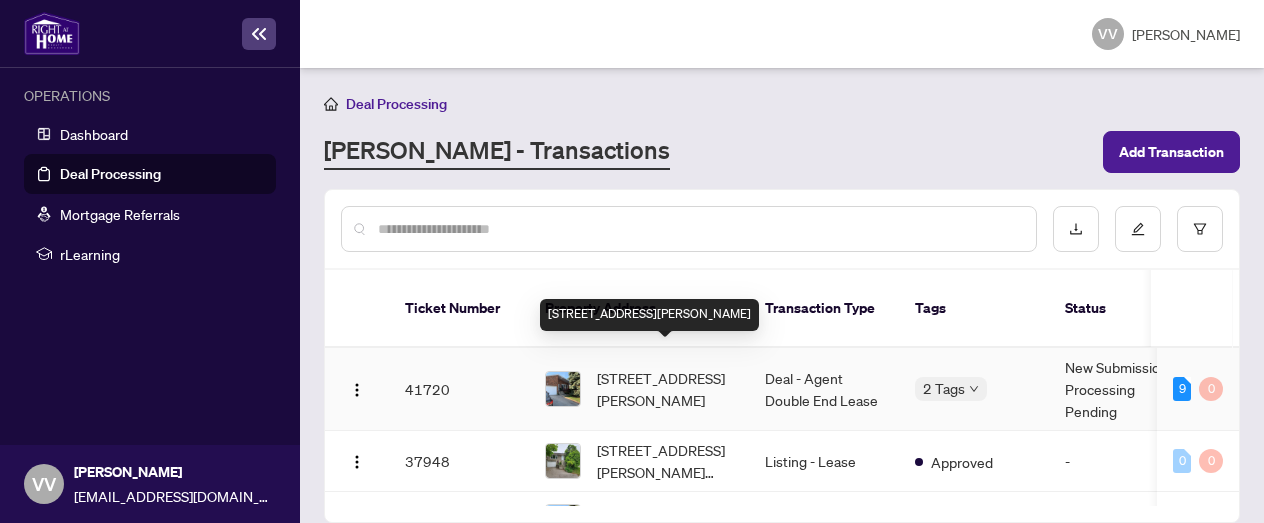 click on "[STREET_ADDRESS][PERSON_NAME]" at bounding box center [665, 389] 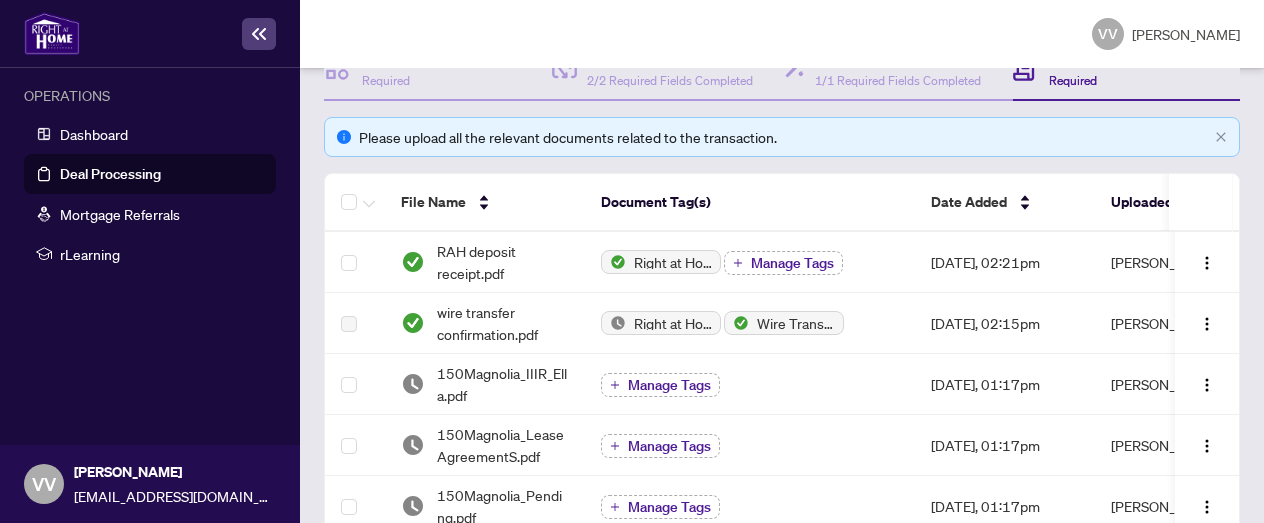 scroll, scrollTop: 306, scrollLeft: 0, axis: vertical 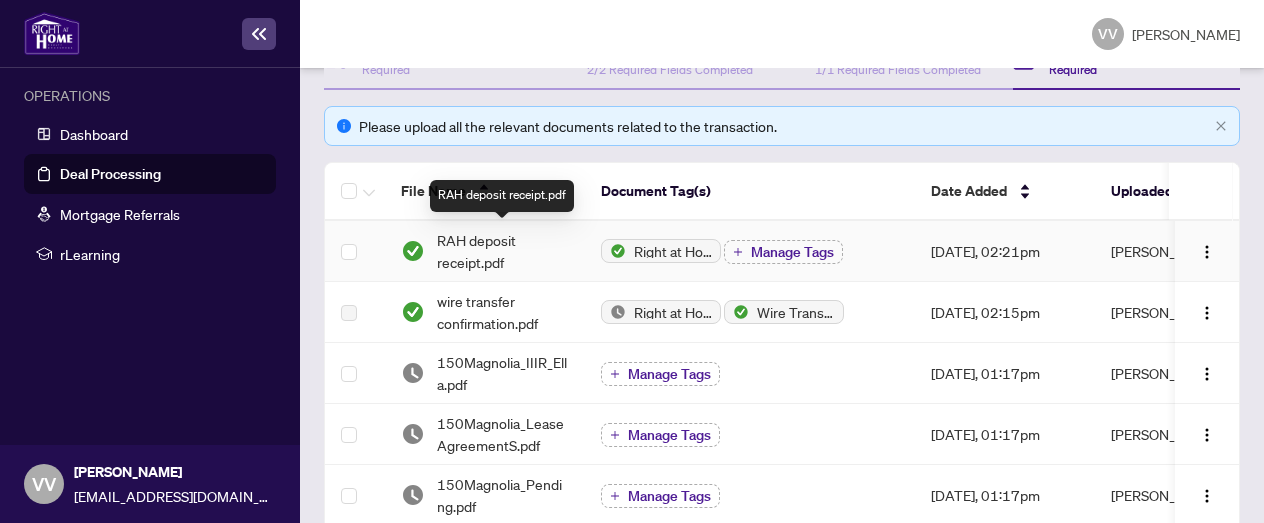 click on "RAH deposit receipt.pdf" at bounding box center (503, 251) 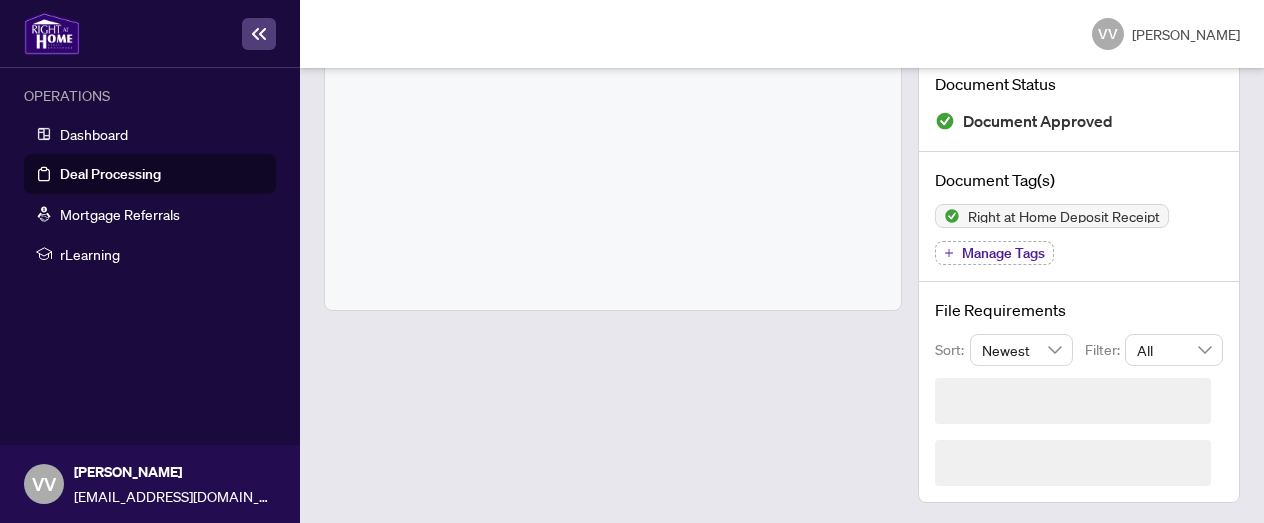 scroll, scrollTop: 126, scrollLeft: 0, axis: vertical 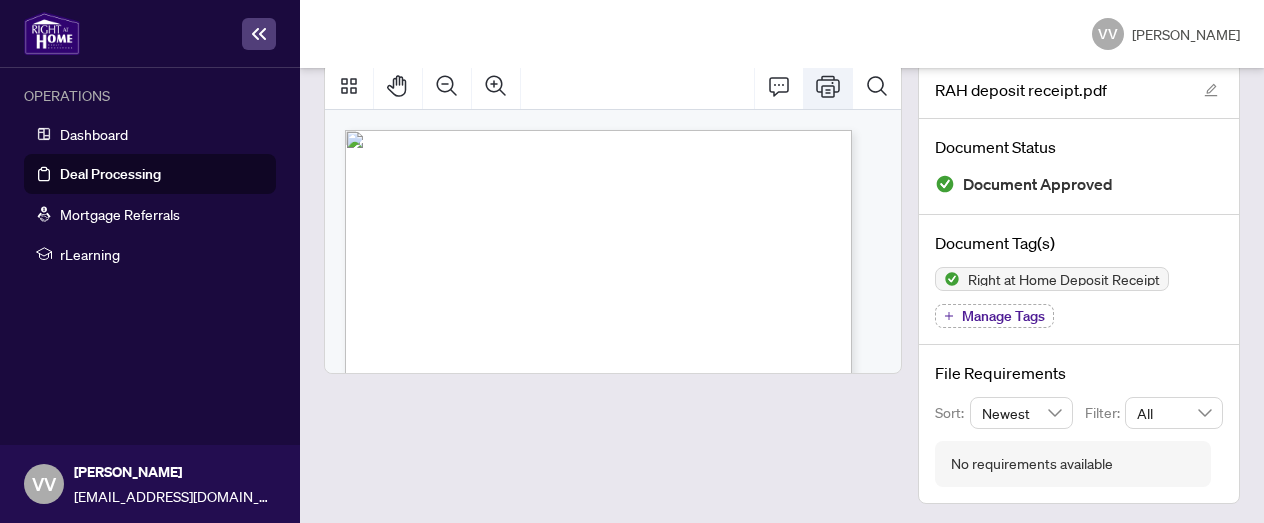 click 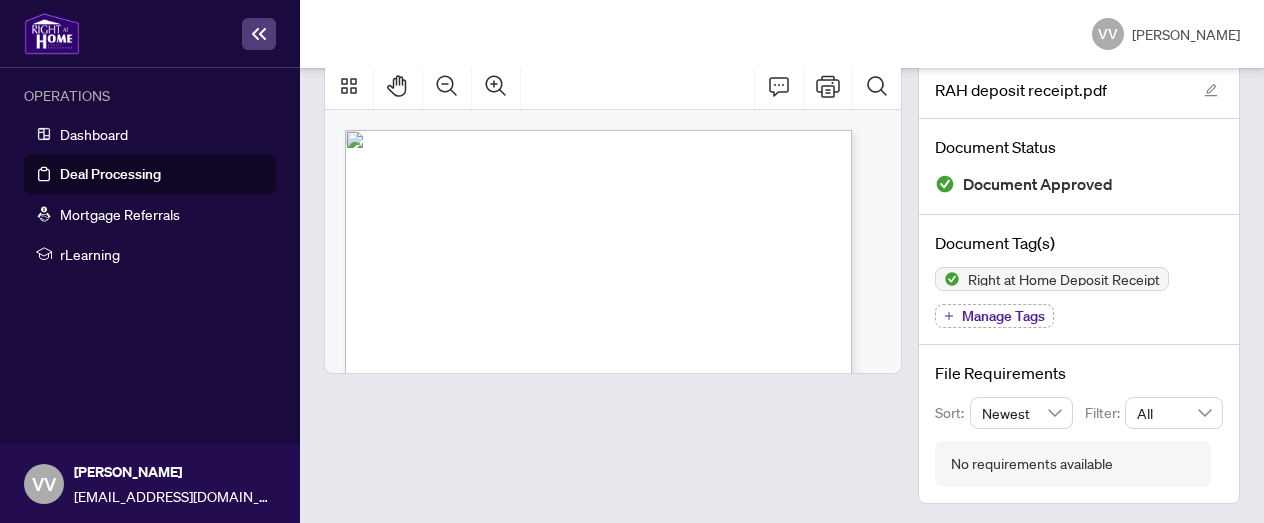 scroll, scrollTop: 126, scrollLeft: 0, axis: vertical 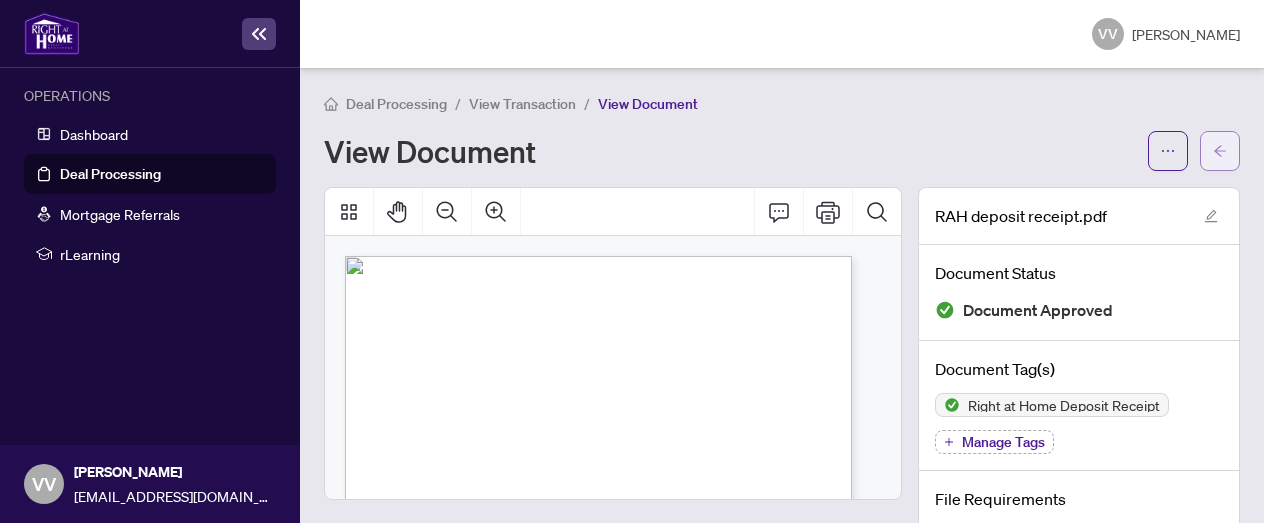 click 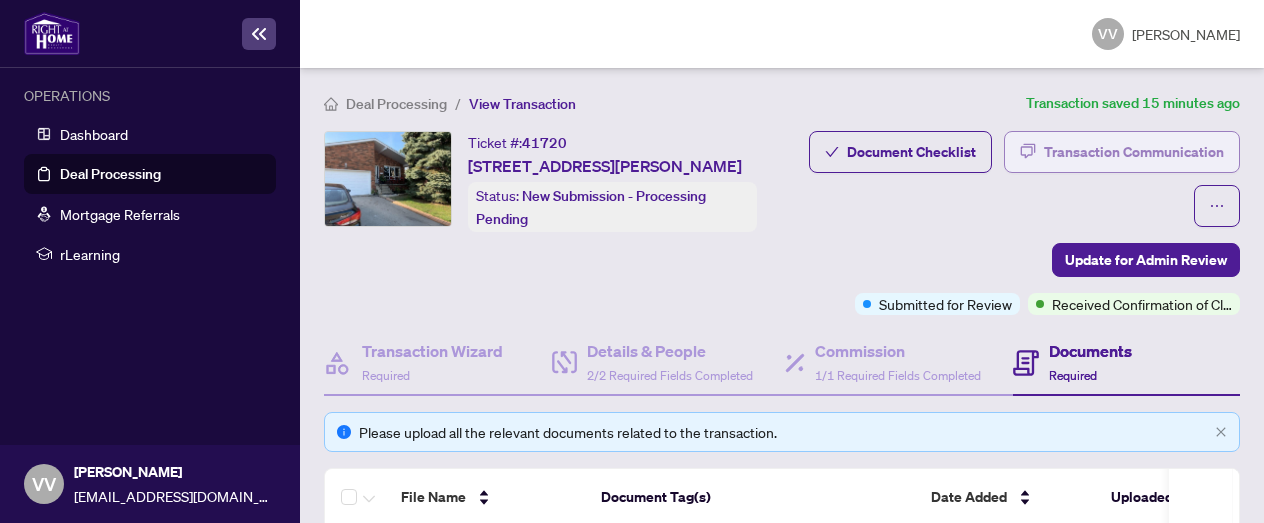 click on "Transaction Communication" at bounding box center (1134, 152) 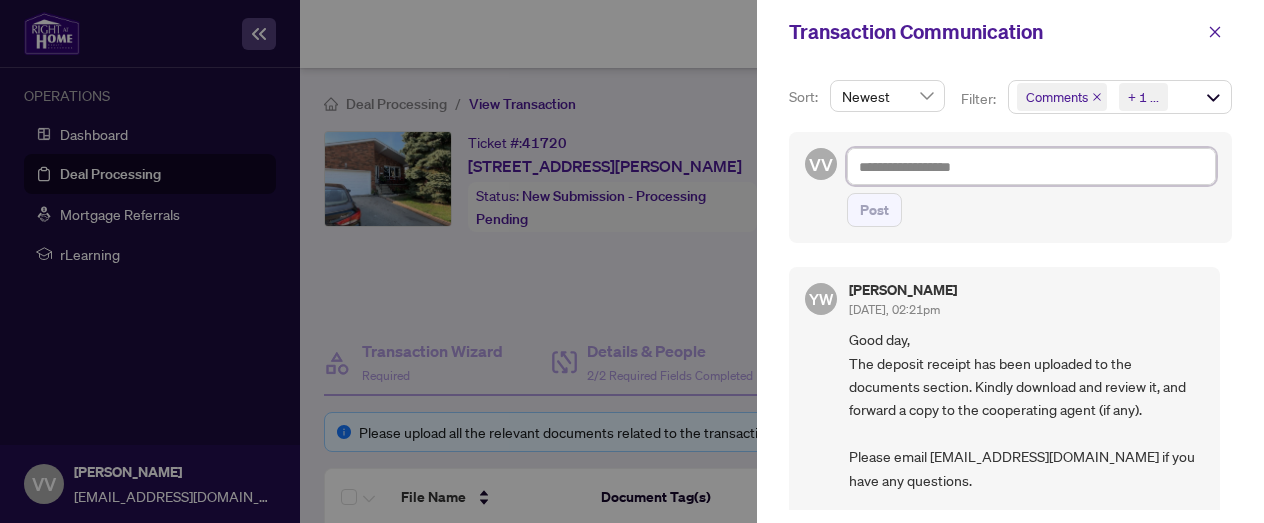 click at bounding box center (1031, 166) 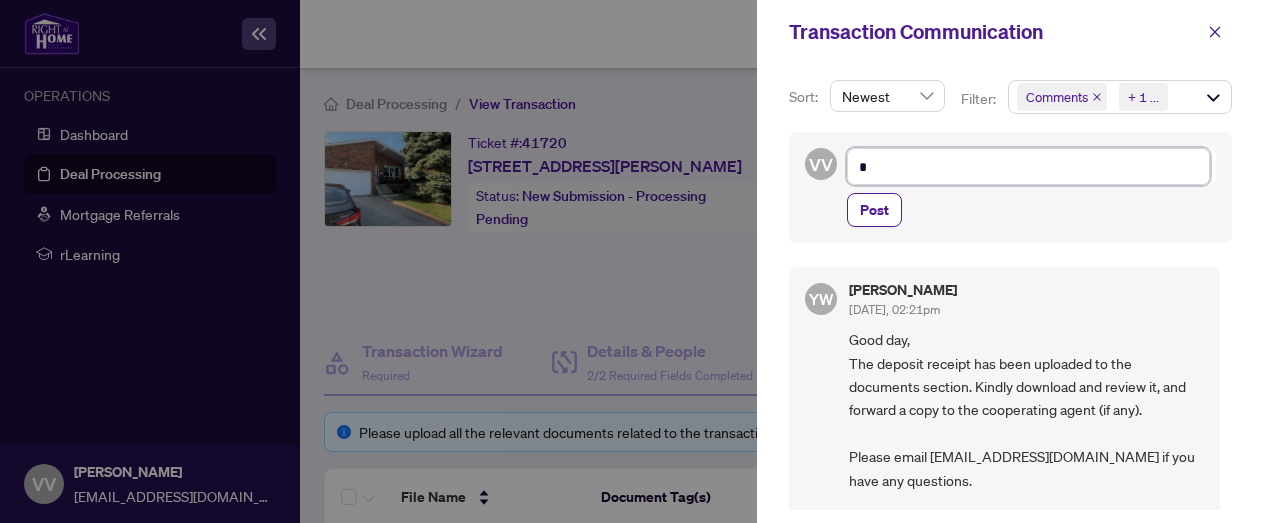 type on "**" 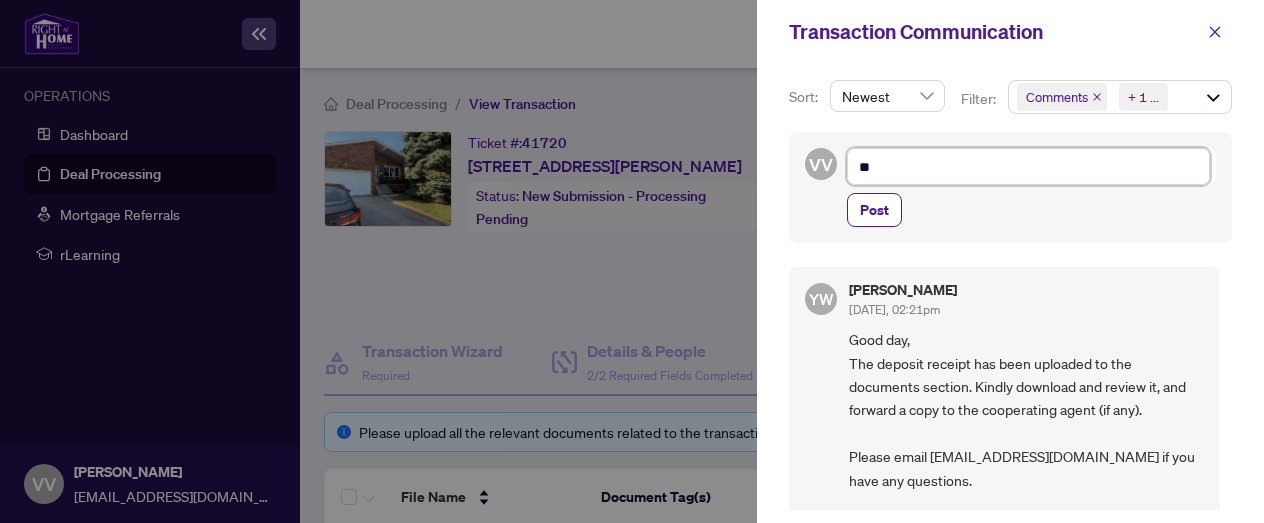 type on "***" 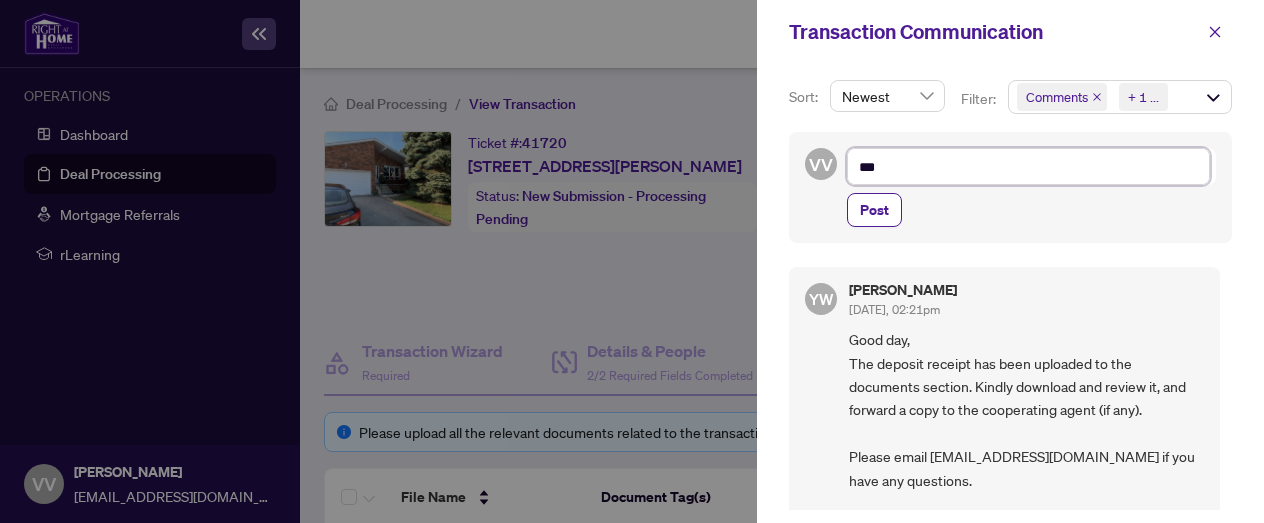 type on "****" 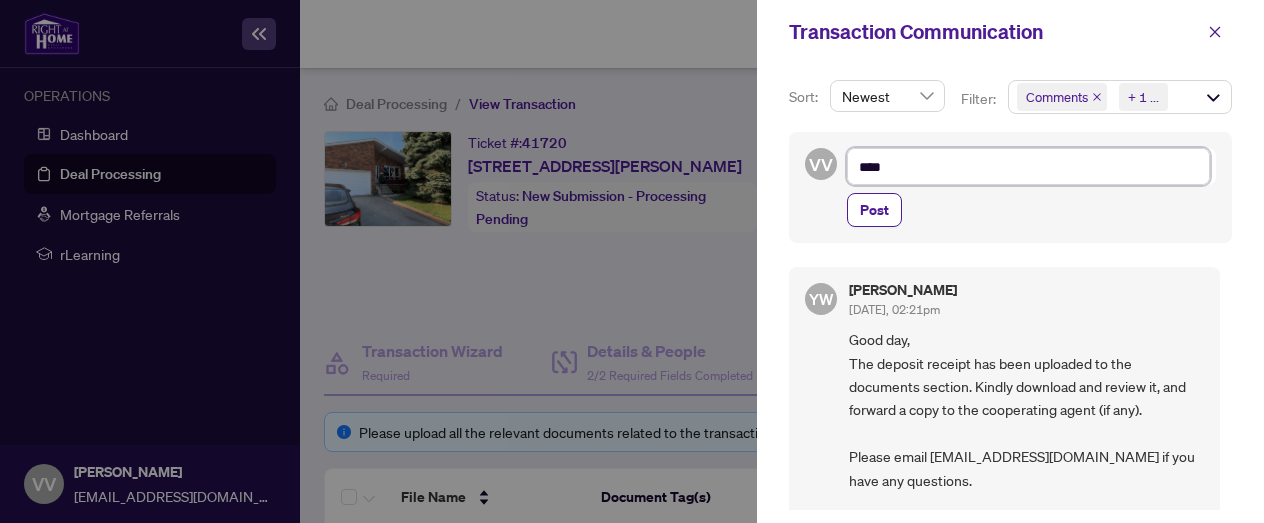 type on "*****" 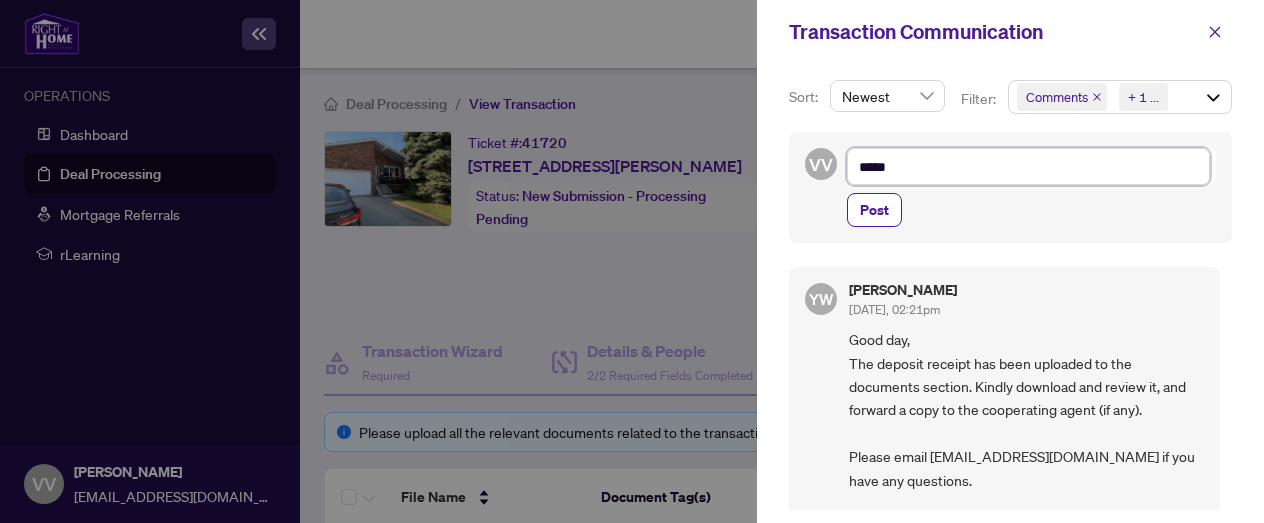 type on "*****" 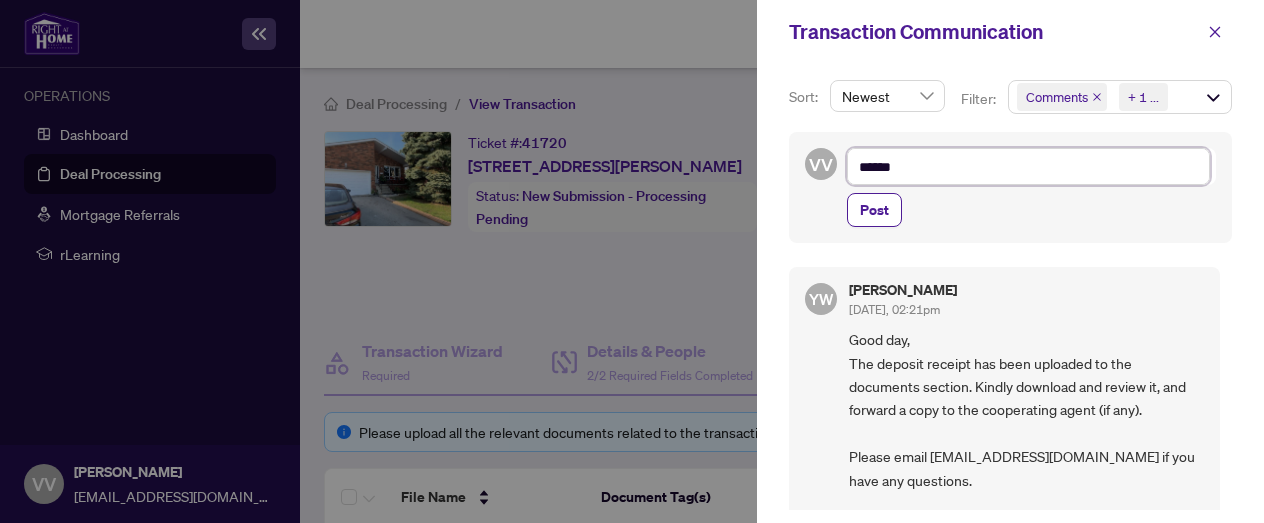 type on "*******" 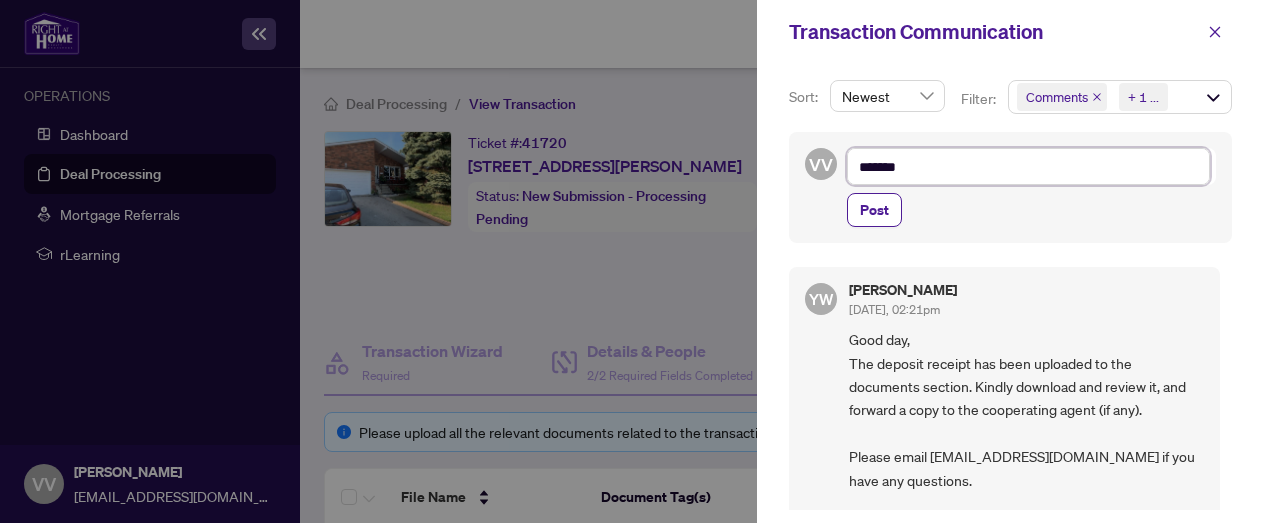 type on "*******" 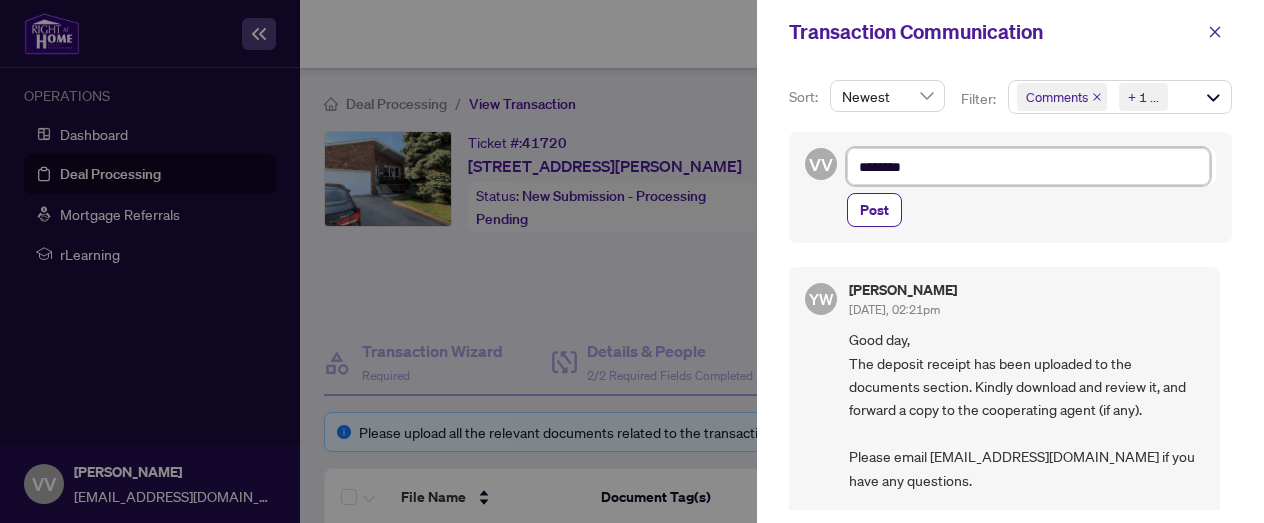 type on "*********" 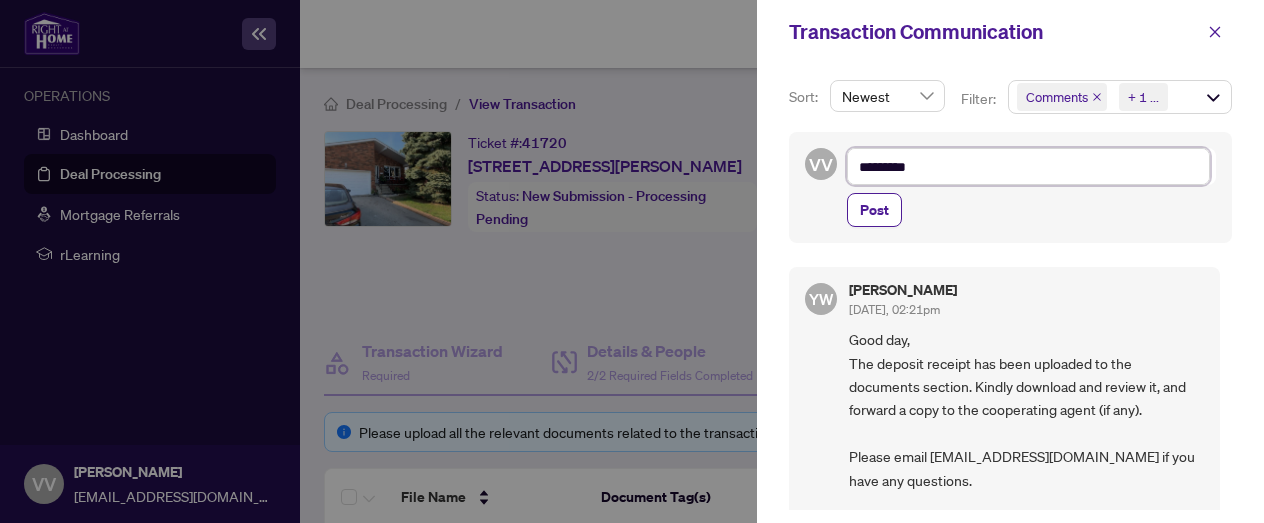 type on "**********" 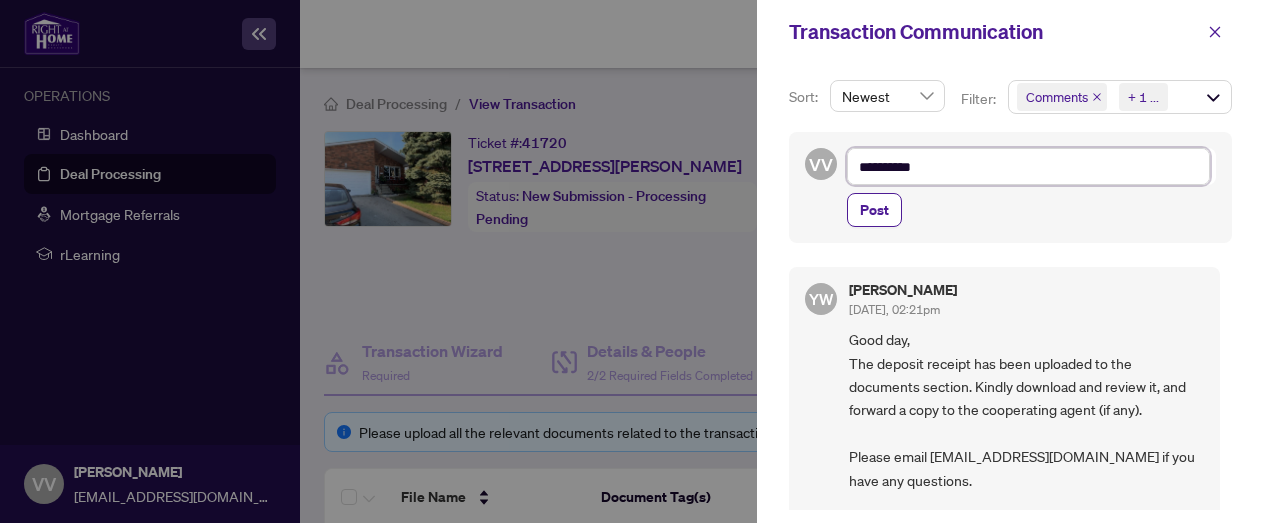 type on "**********" 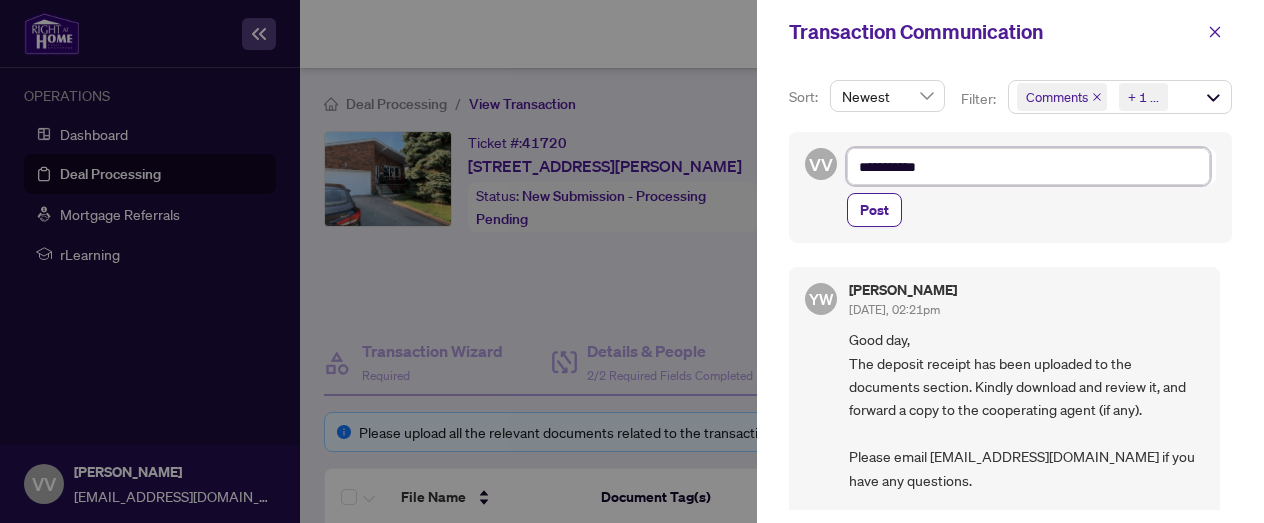 type on "**********" 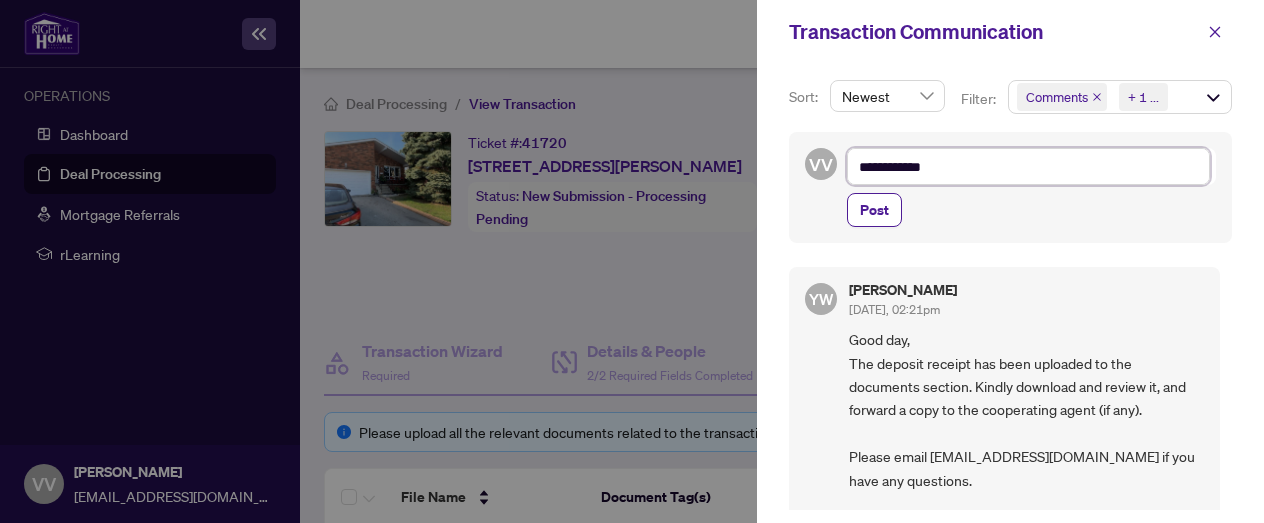 type on "**********" 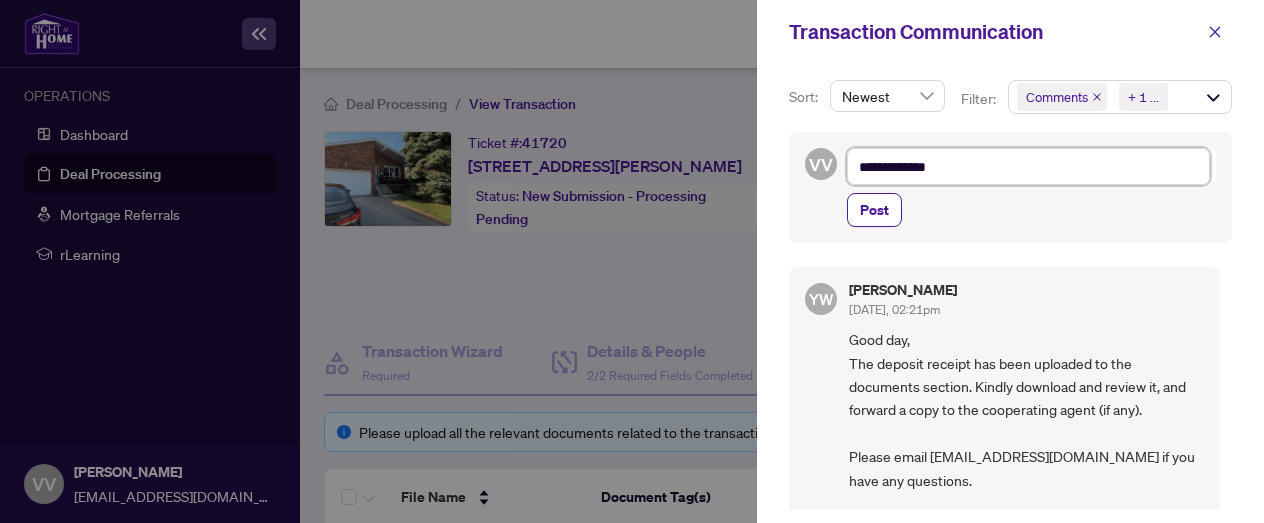 type on "**********" 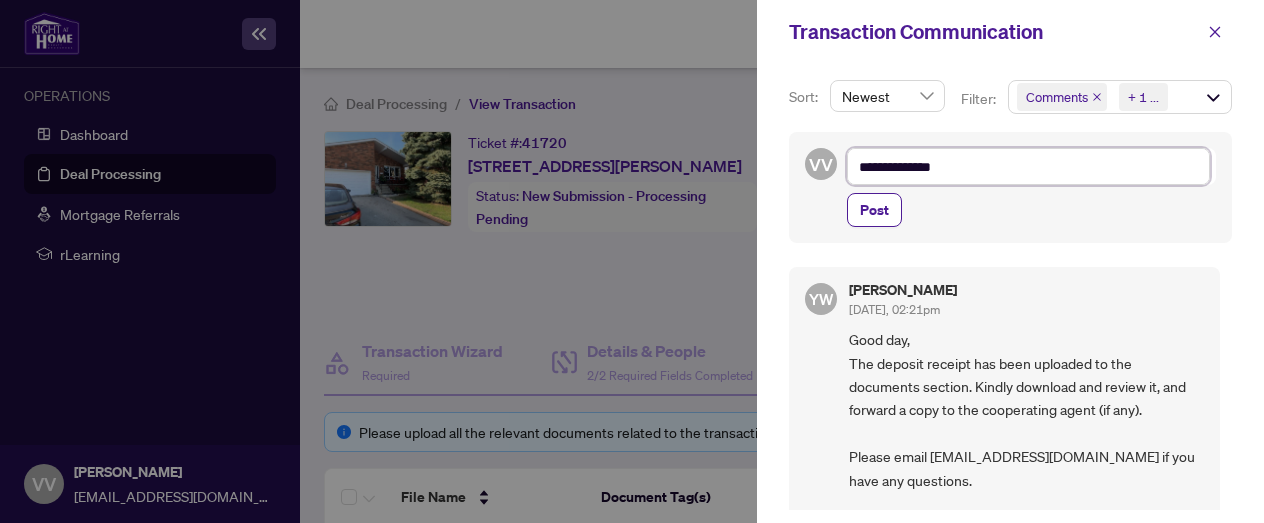 type on "**********" 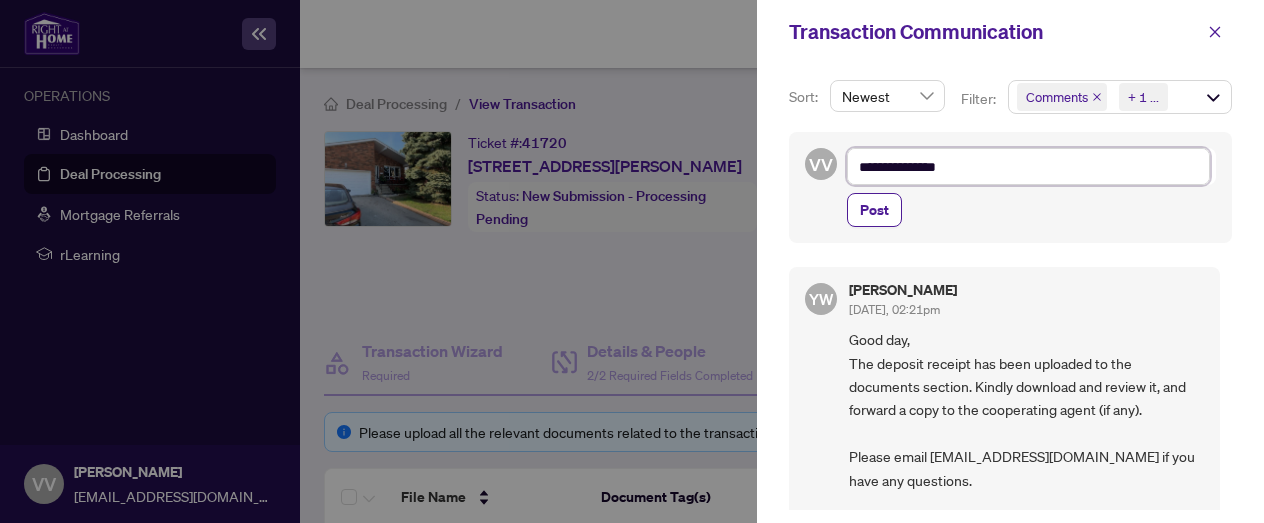 type on "**********" 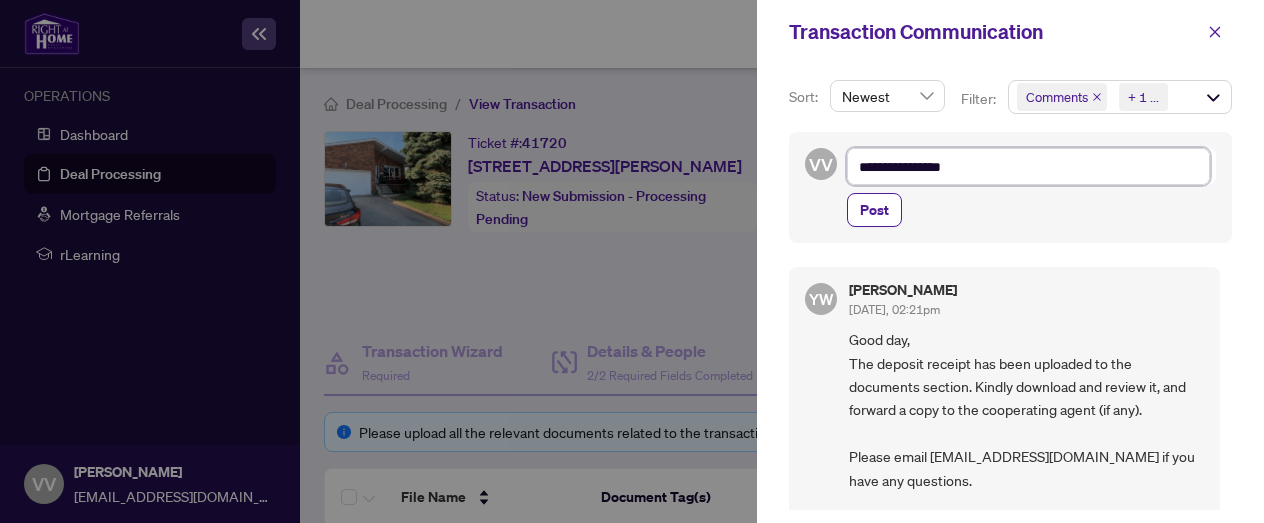 type on "**********" 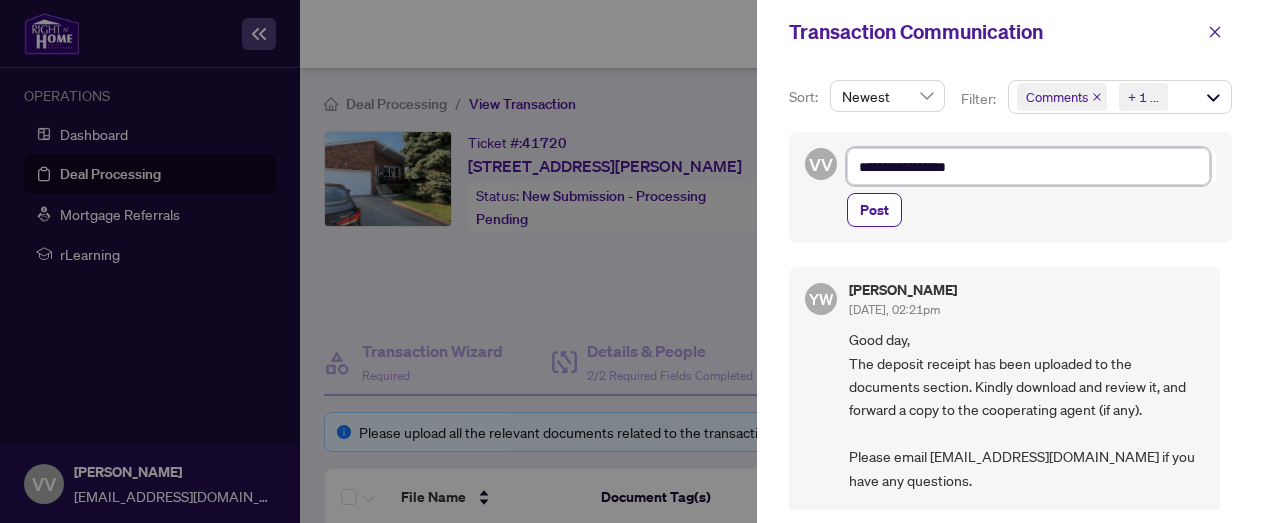 type on "**********" 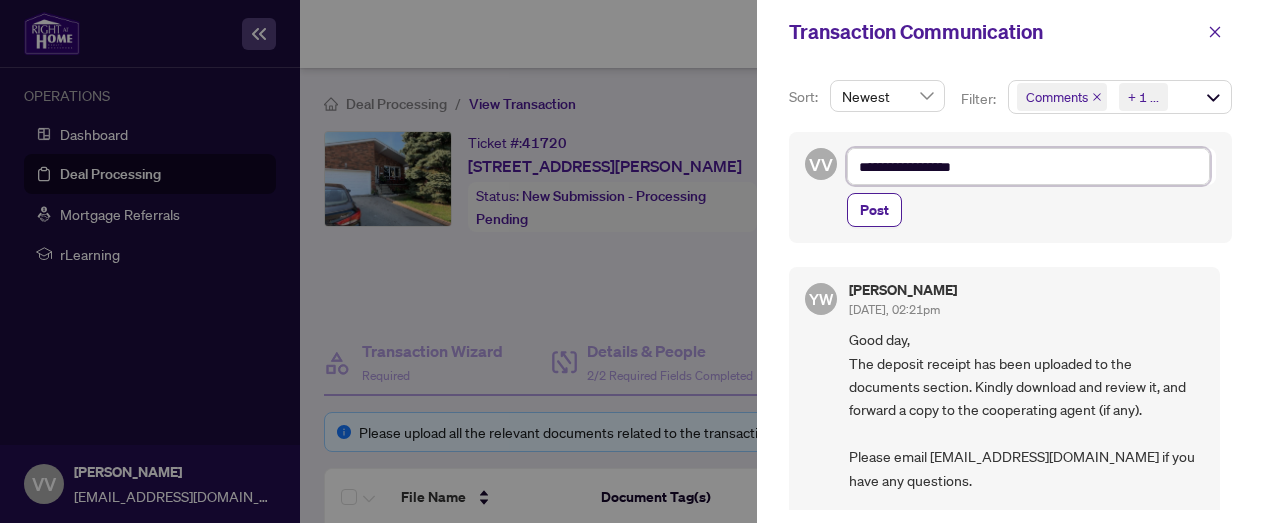 type on "**********" 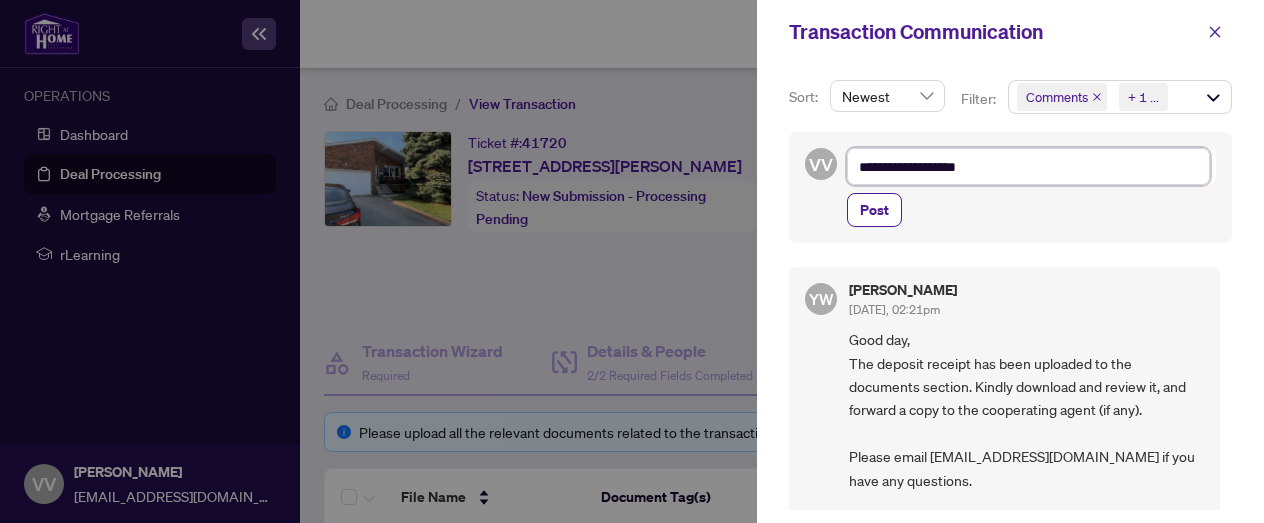 type on "**********" 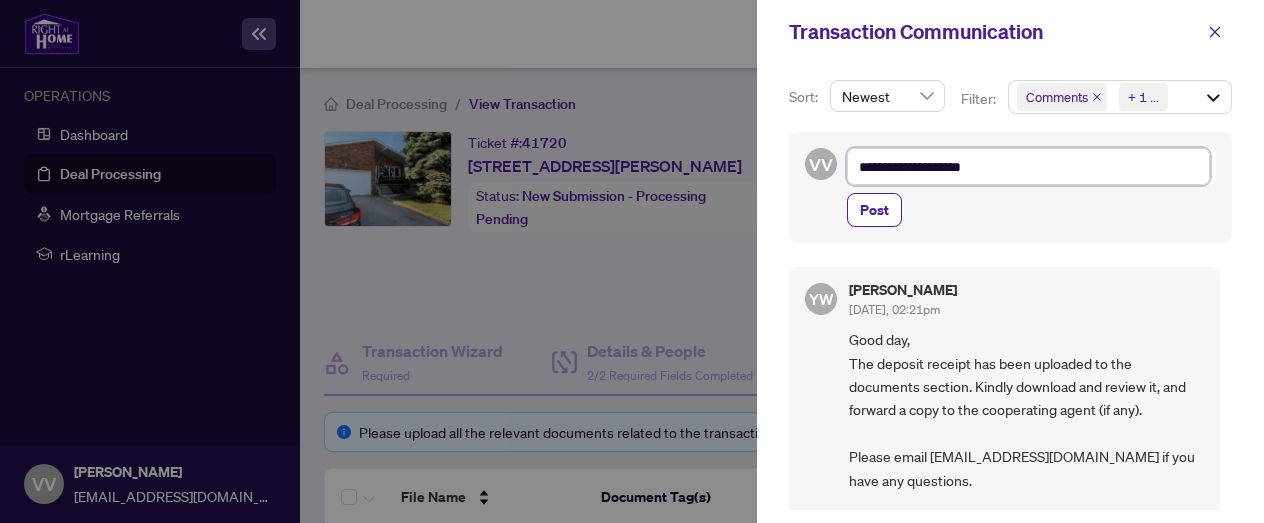 type on "**********" 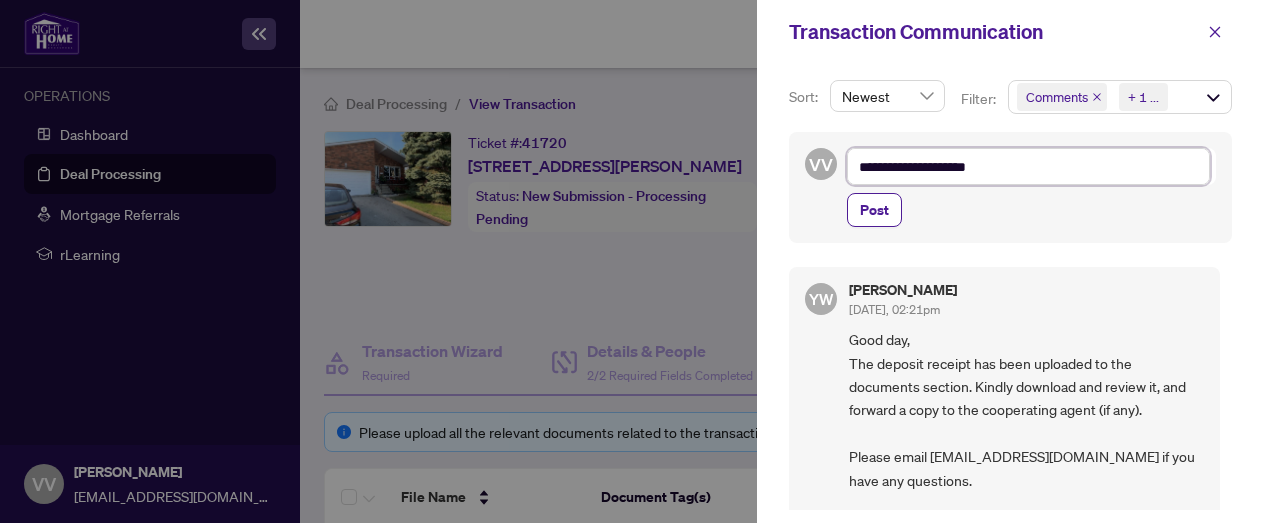 type on "**********" 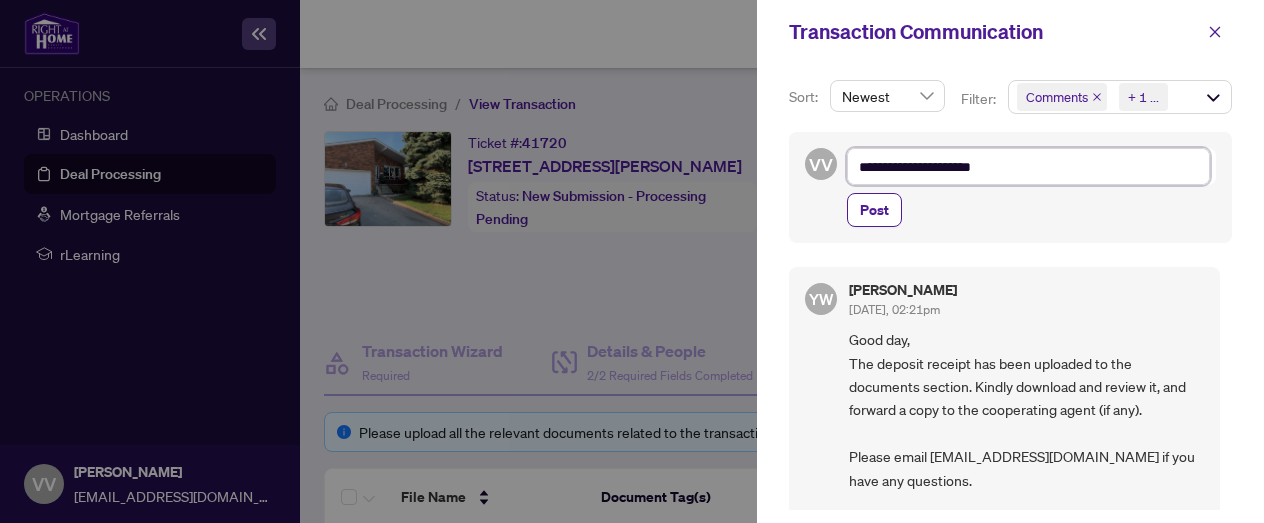 type on "**********" 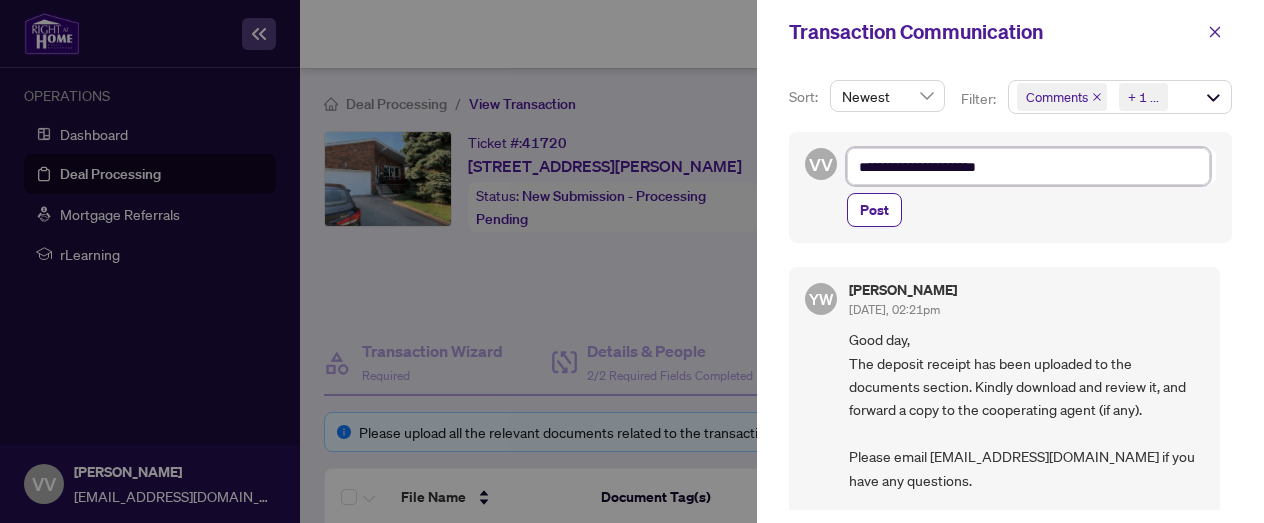 type on "**********" 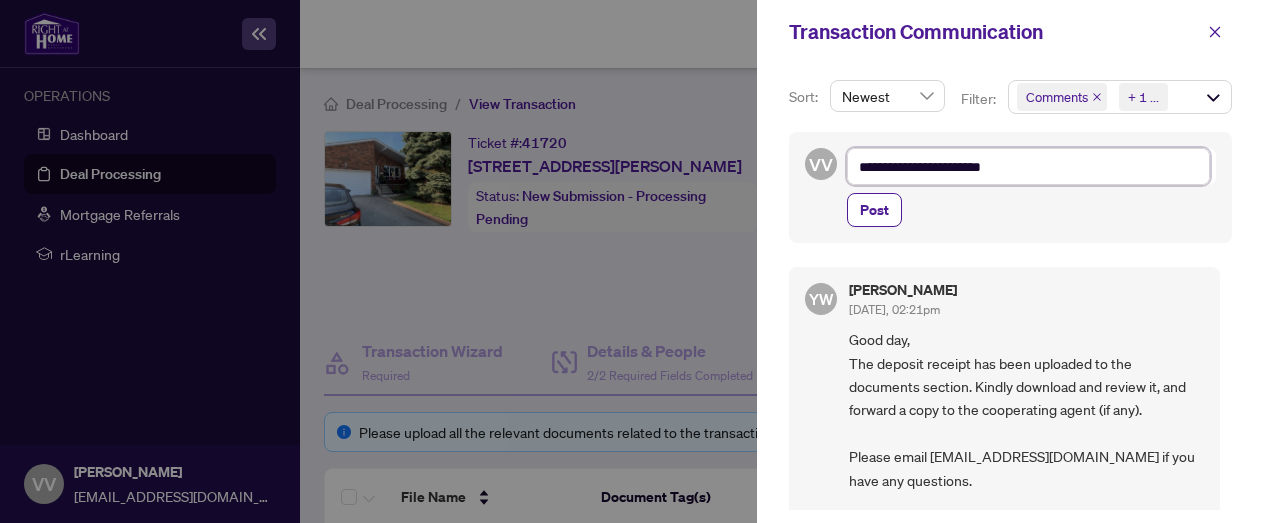type on "**********" 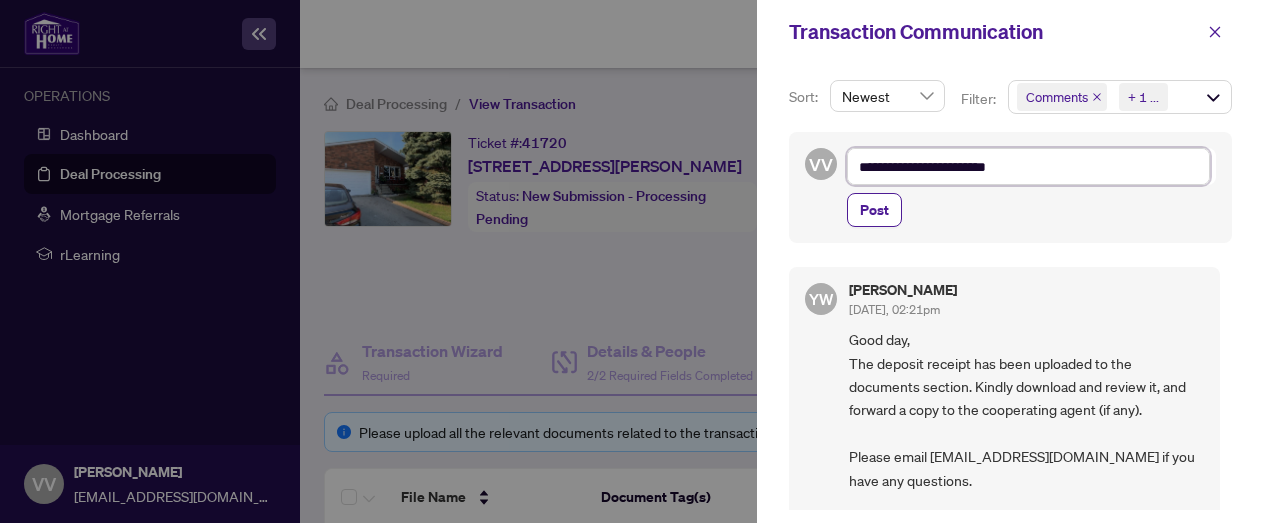 type on "**********" 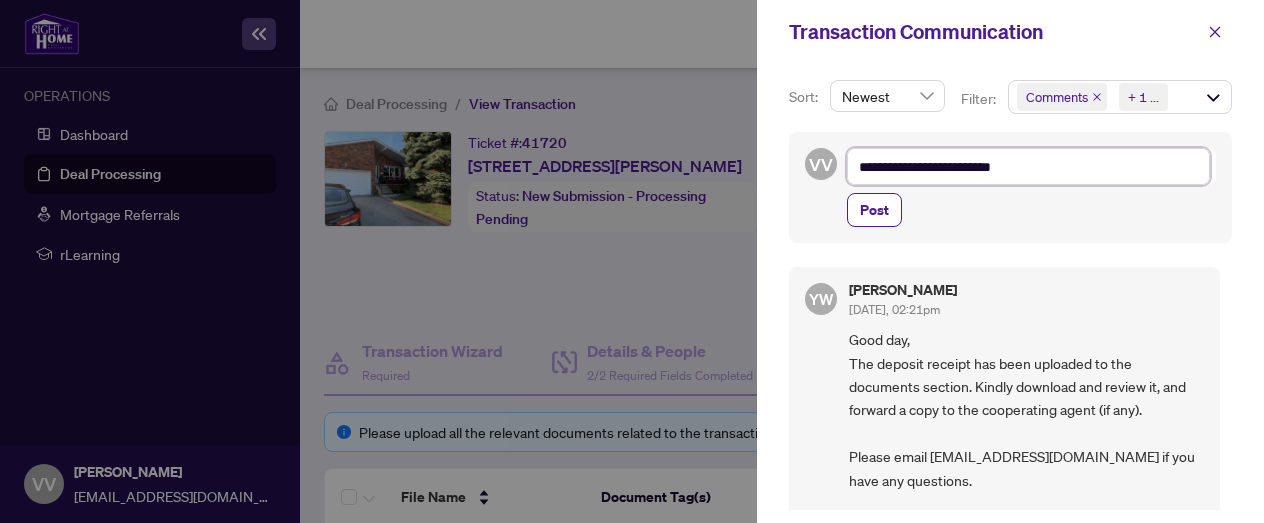 type on "**********" 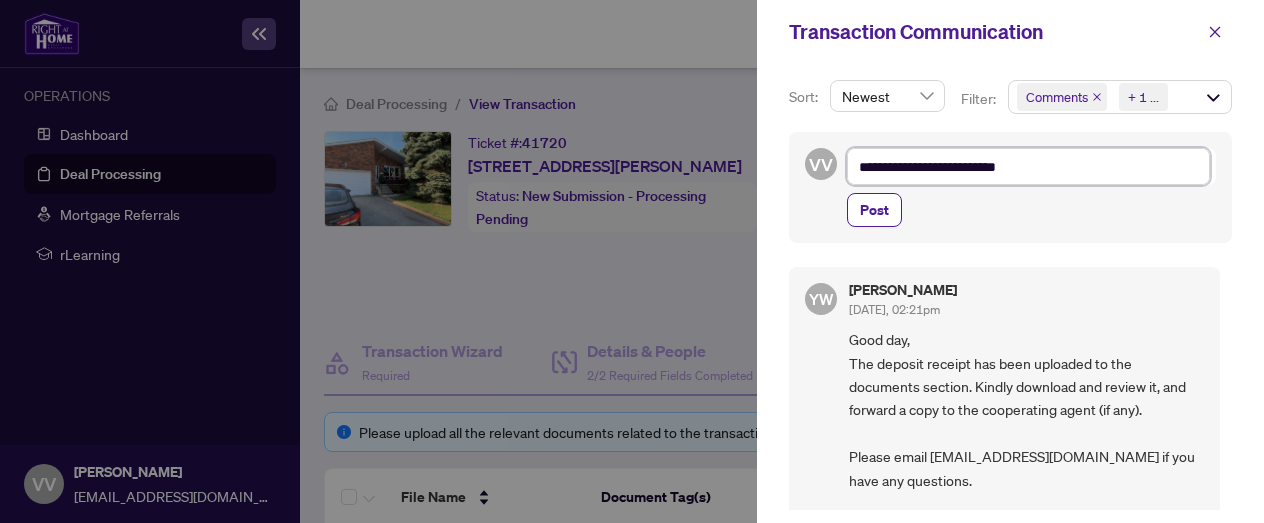 type on "**********" 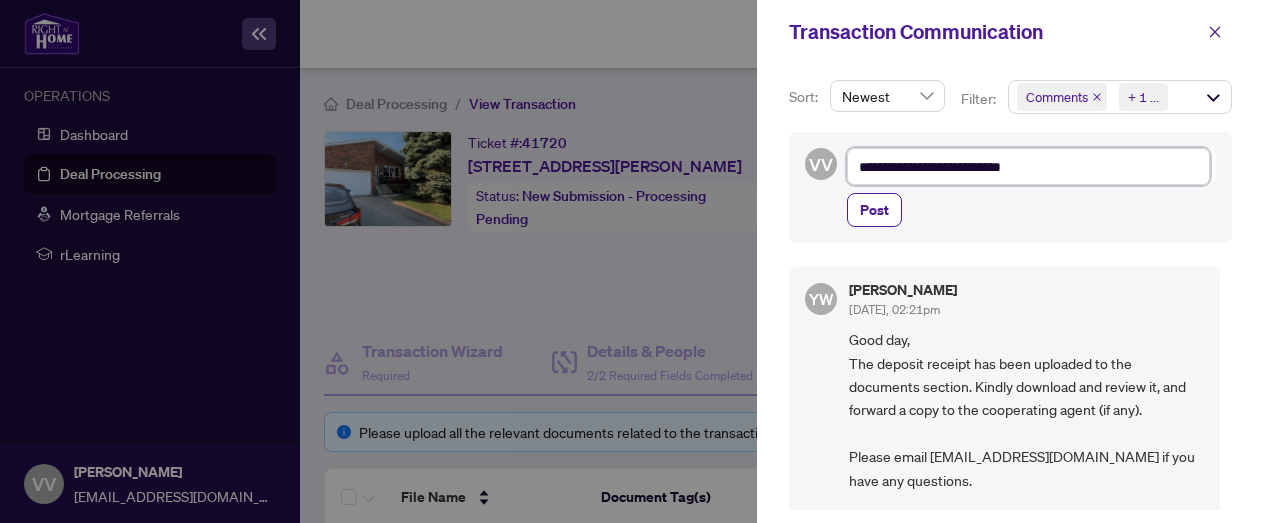 type on "**********" 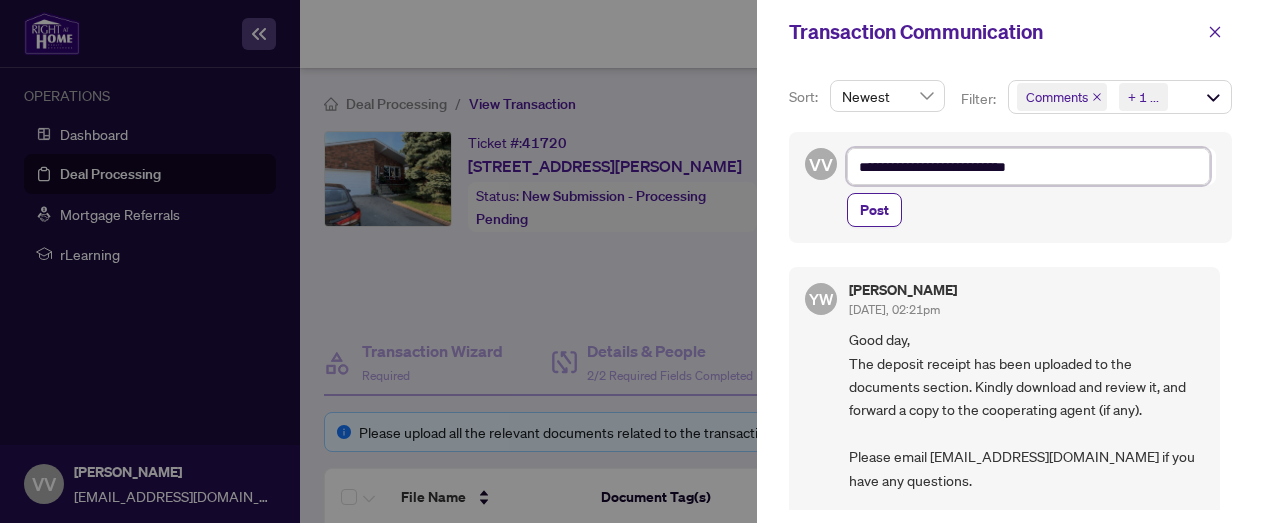 type on "**********" 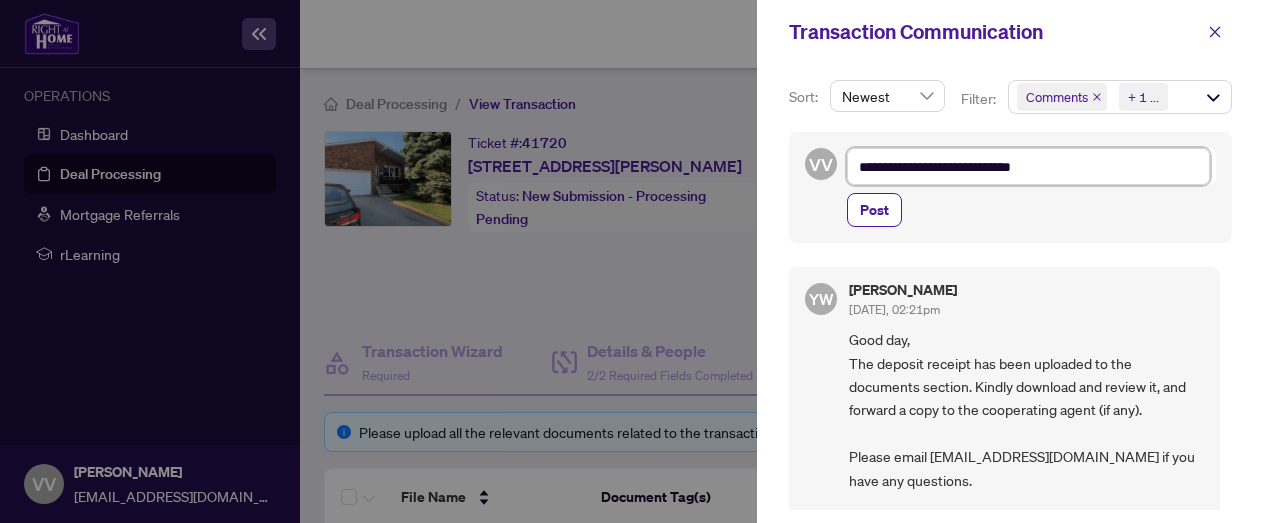 type on "**********" 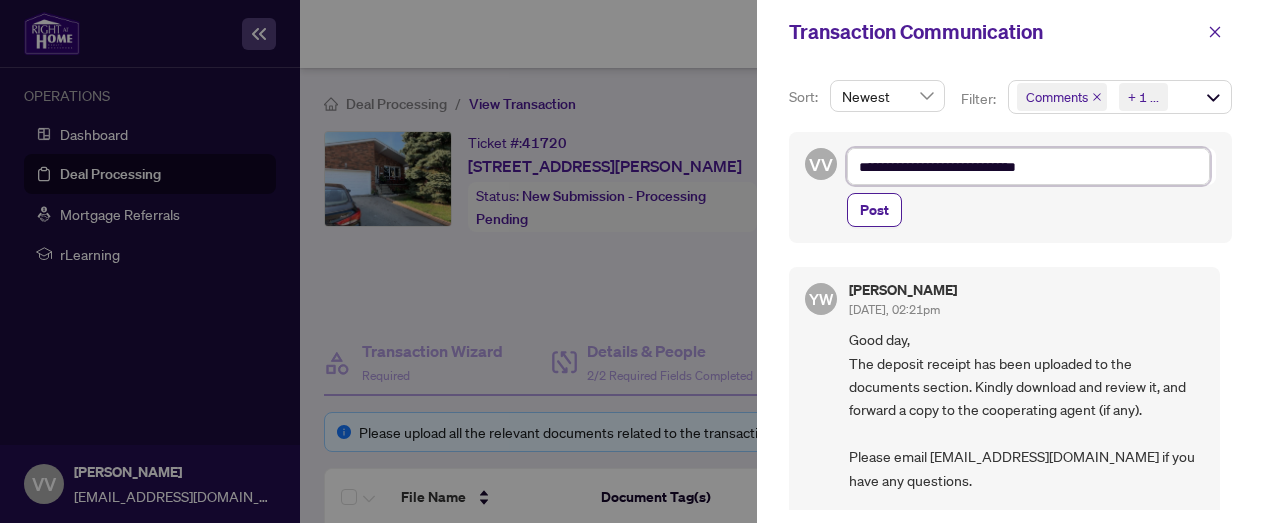 type on "**********" 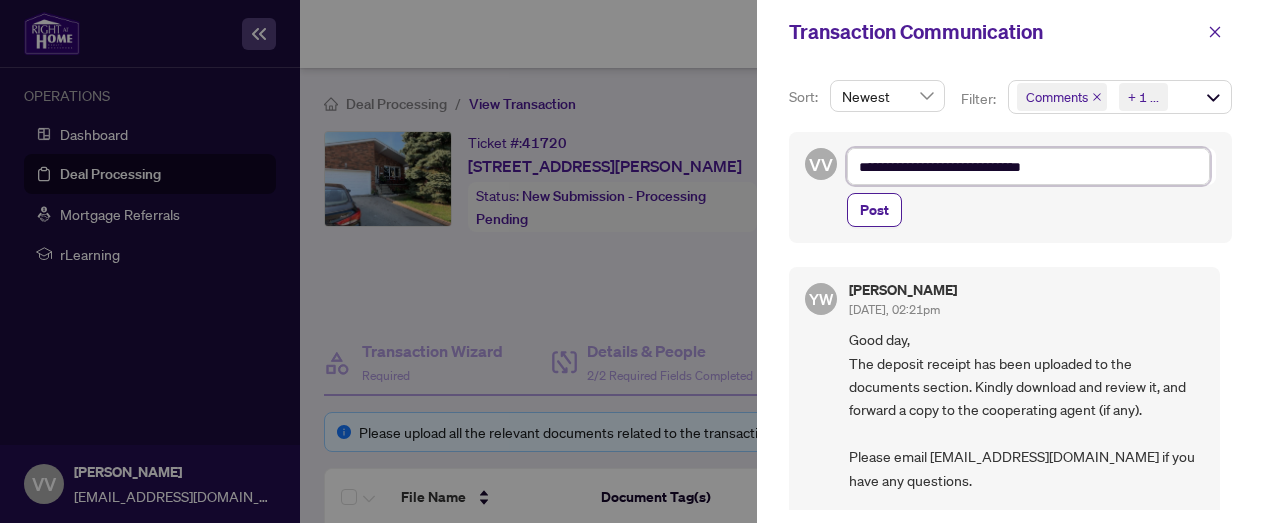 type on "**********" 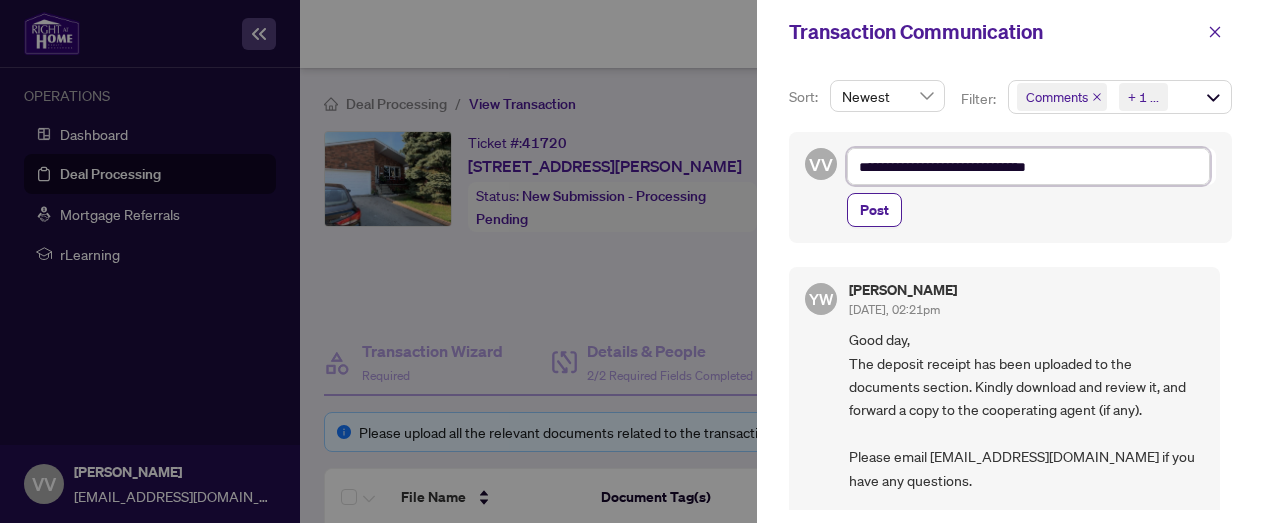 type on "**********" 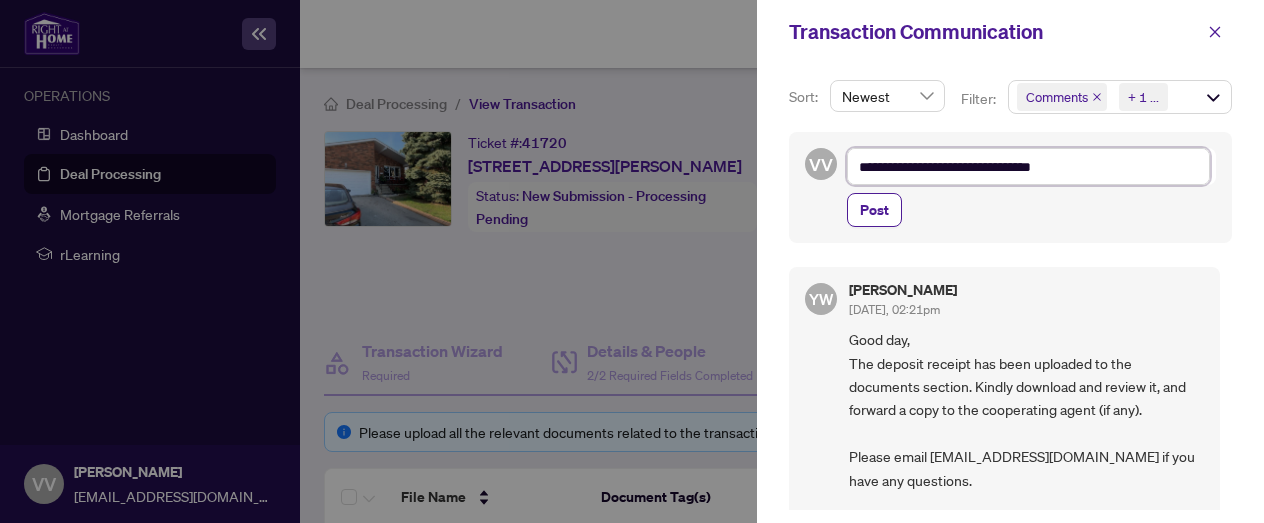 type on "**********" 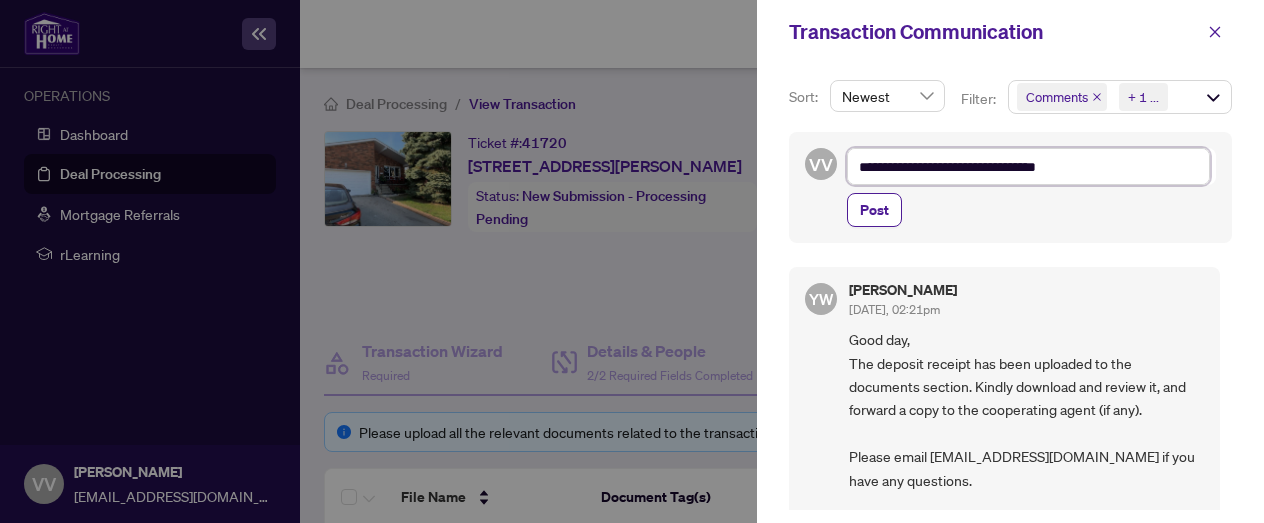 type on "**********" 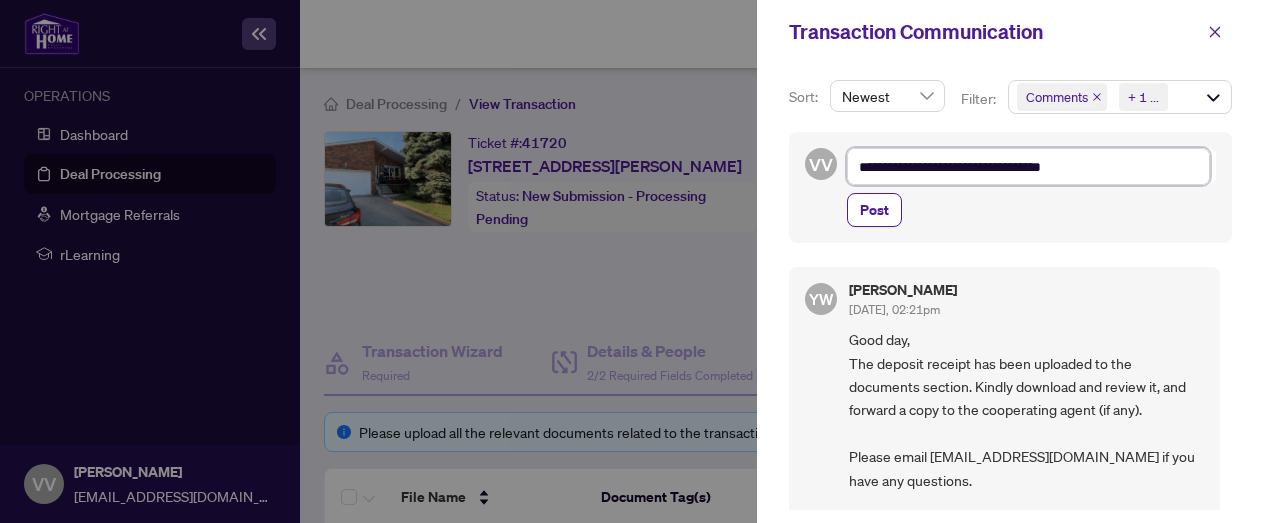 type on "**********" 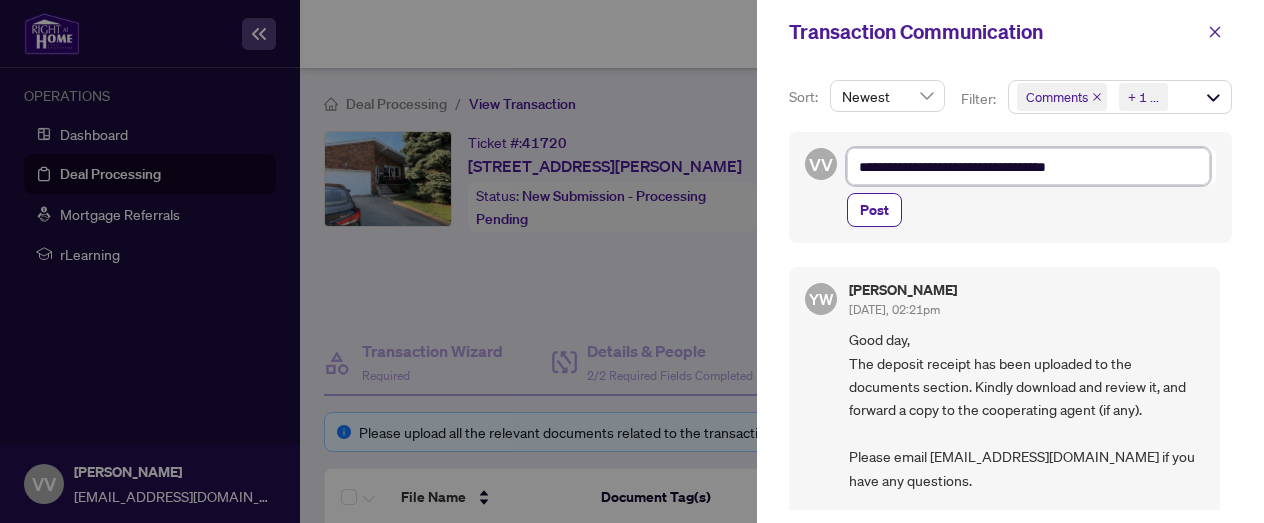type on "**********" 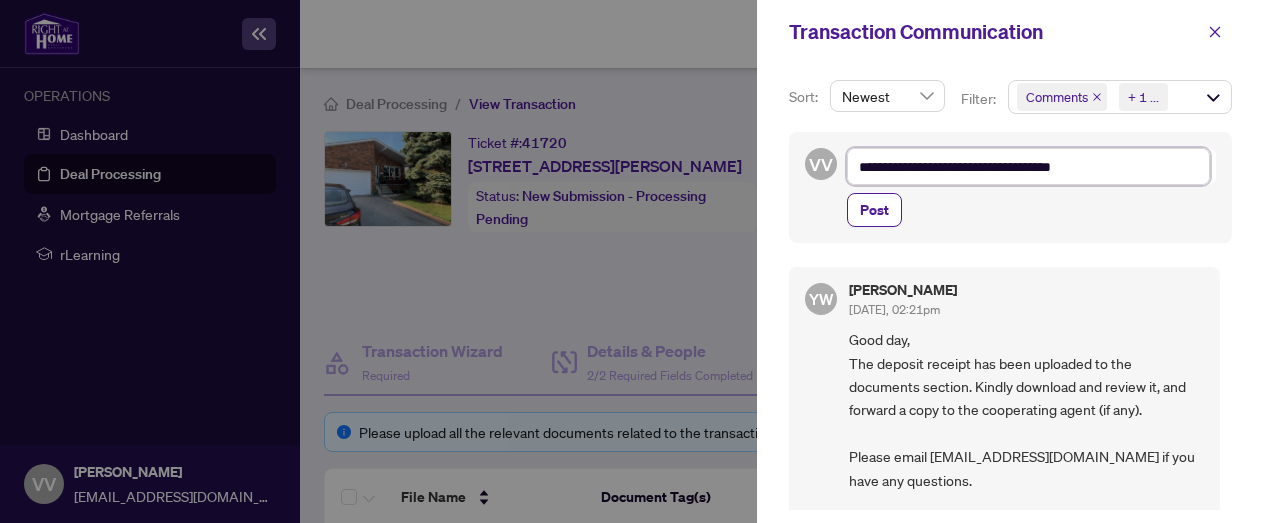type on "**********" 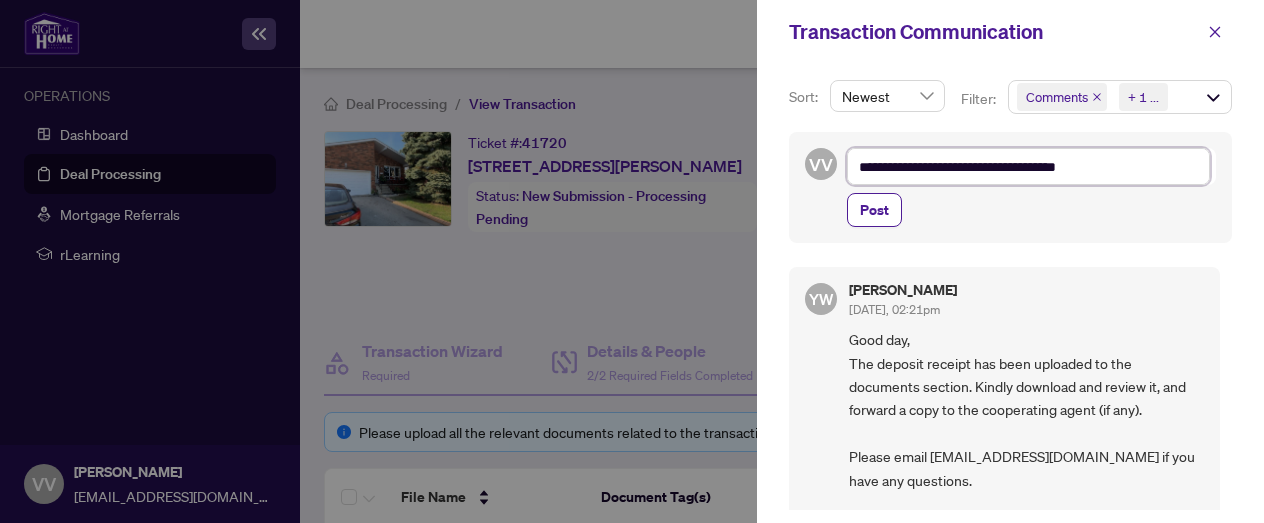 type on "**********" 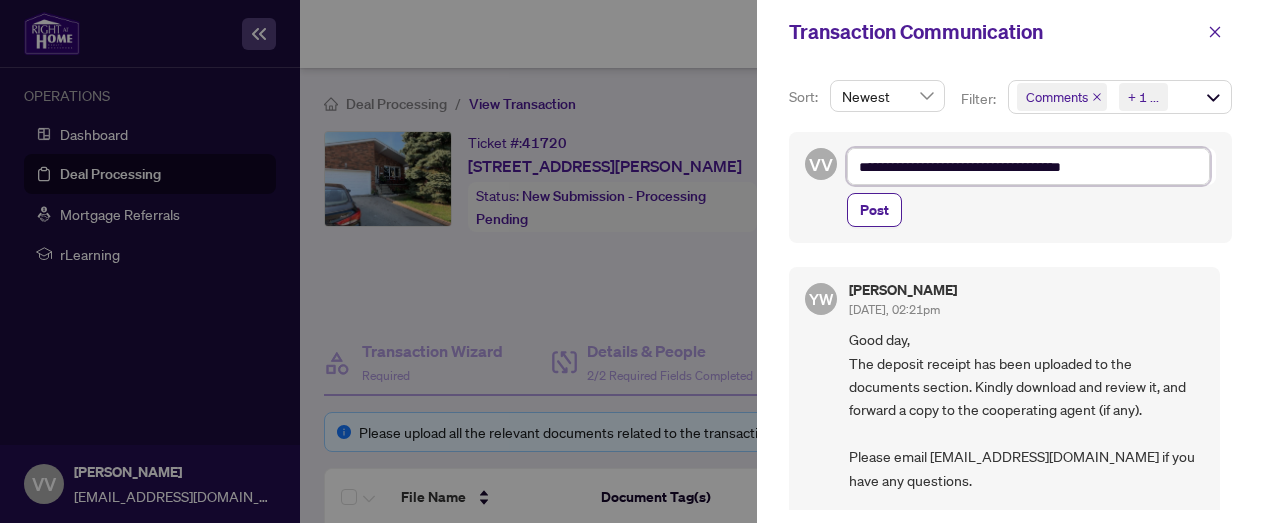 type on "**********" 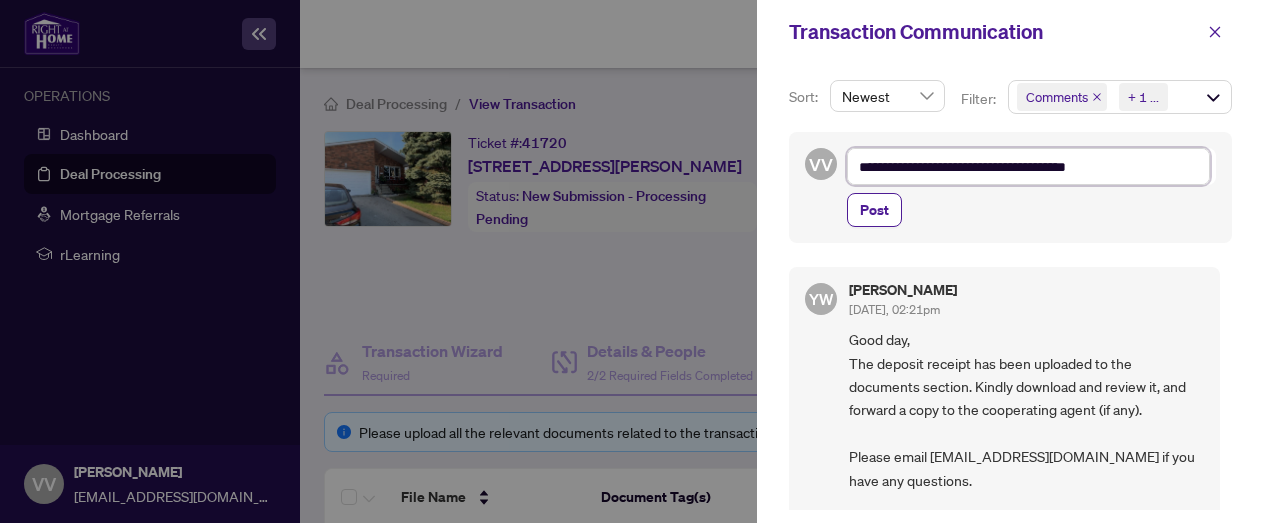 type on "**********" 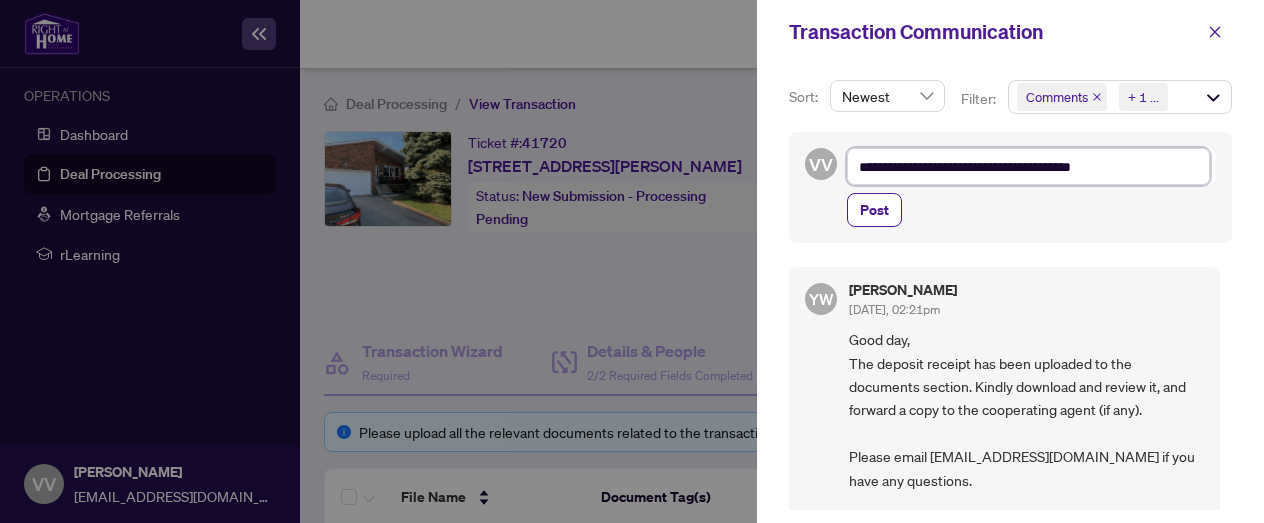 type on "**********" 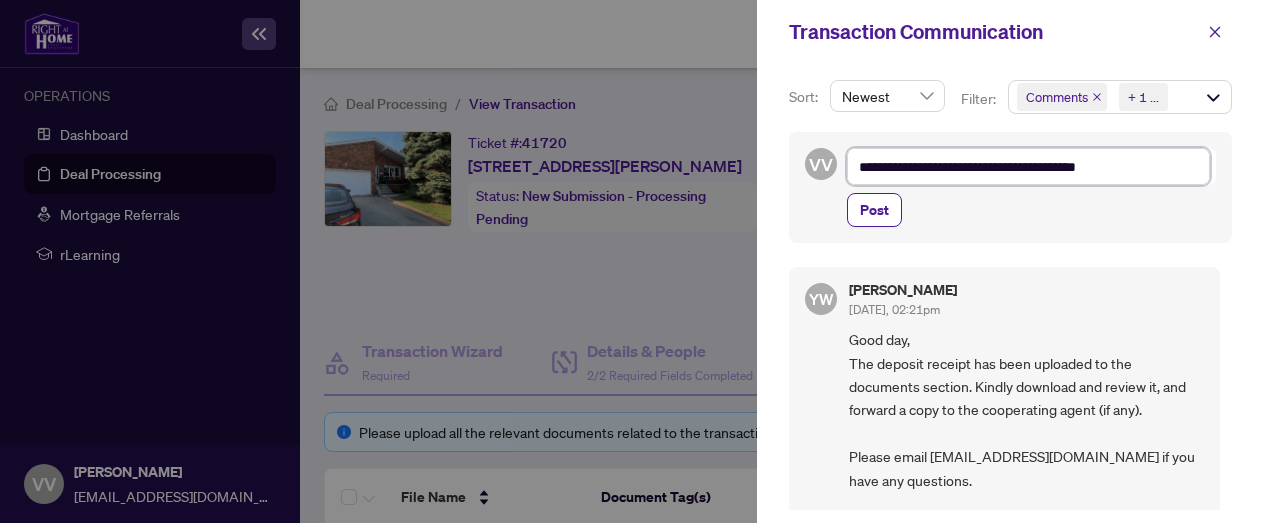 type on "**********" 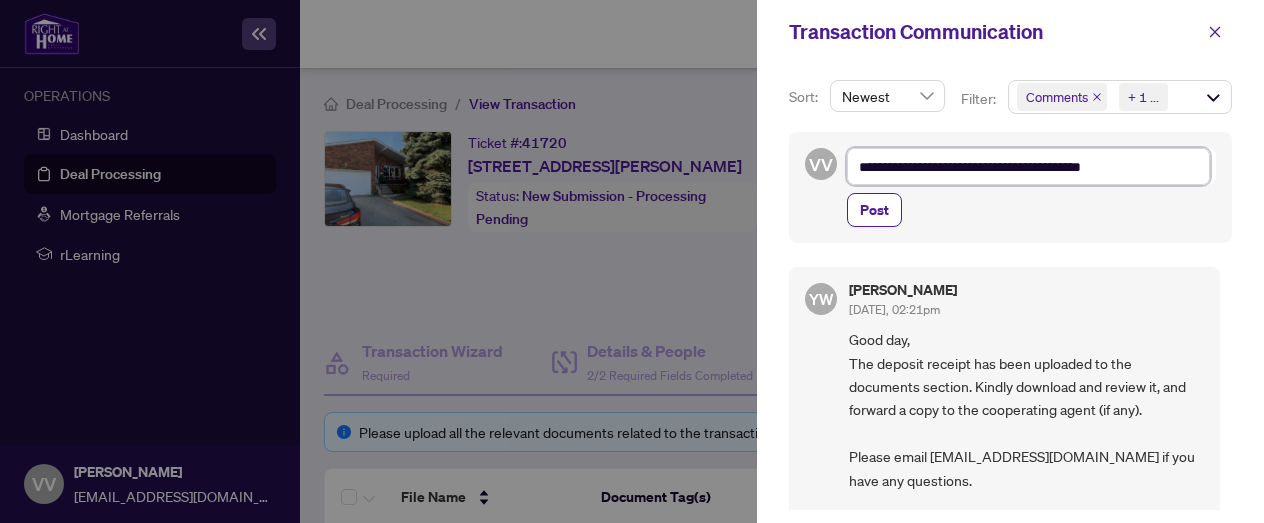 type on "**********" 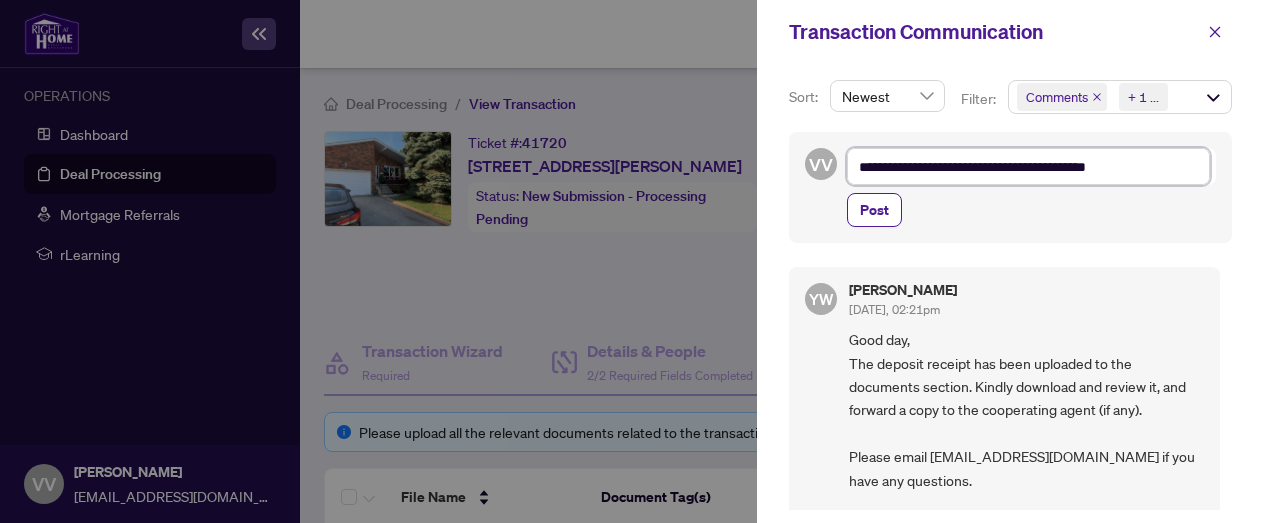 type on "**********" 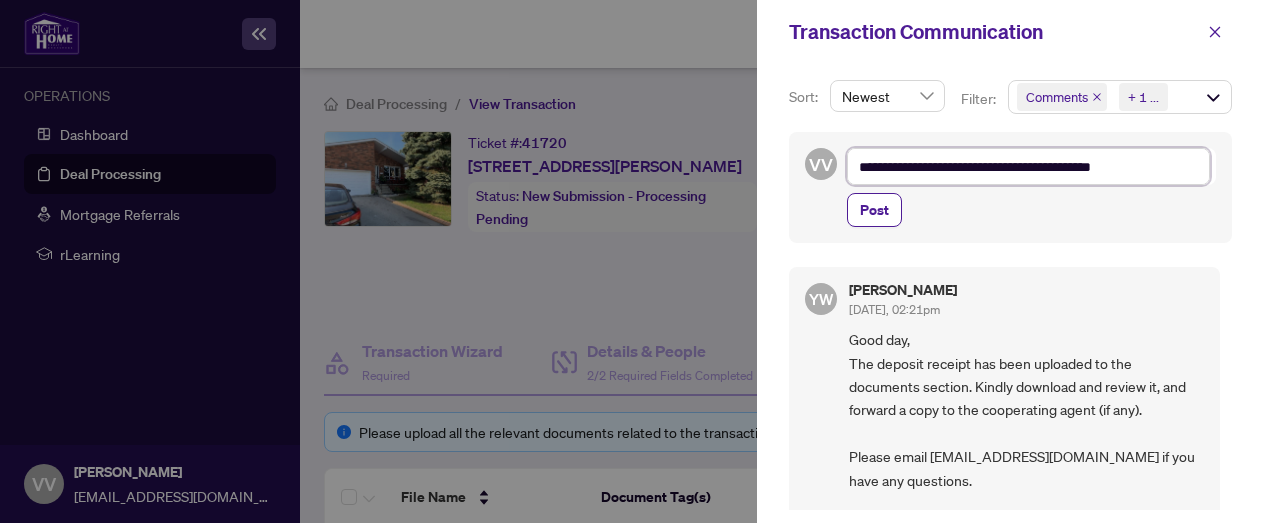 type on "**********" 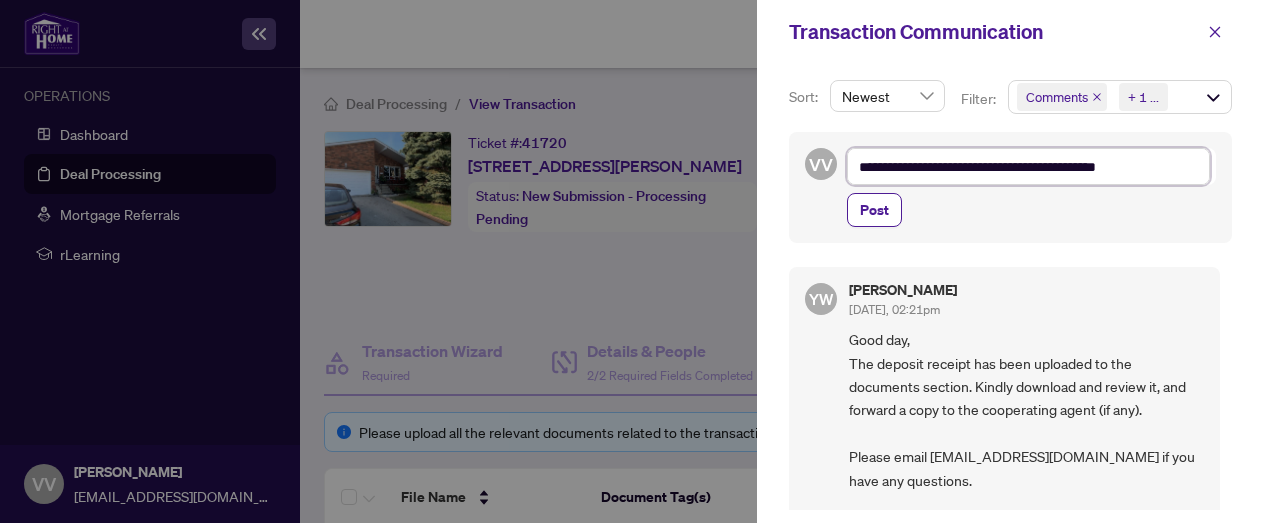 type on "**********" 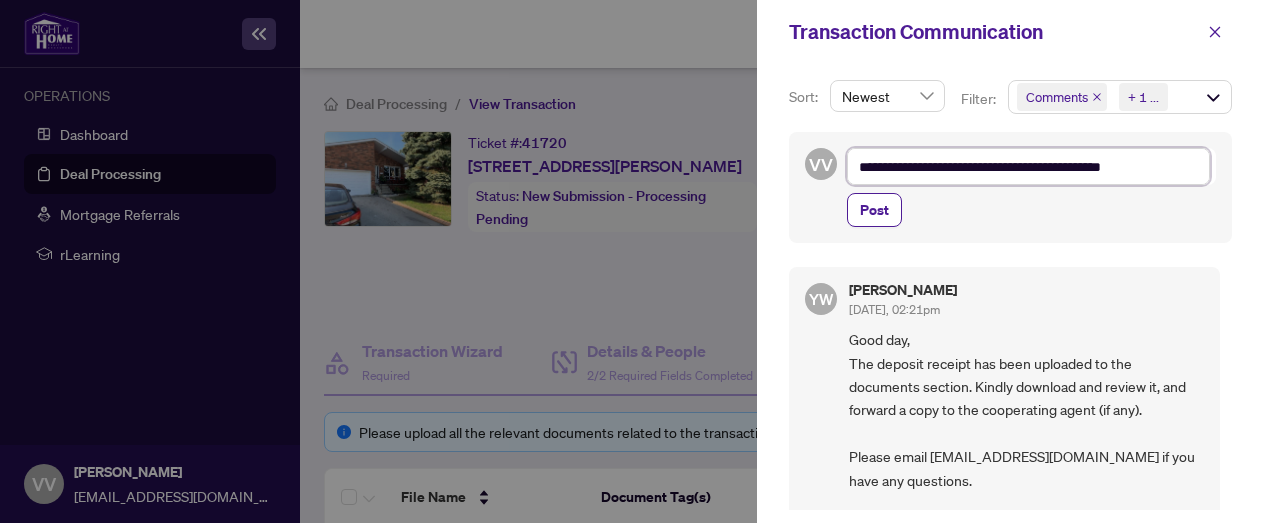 type on "**********" 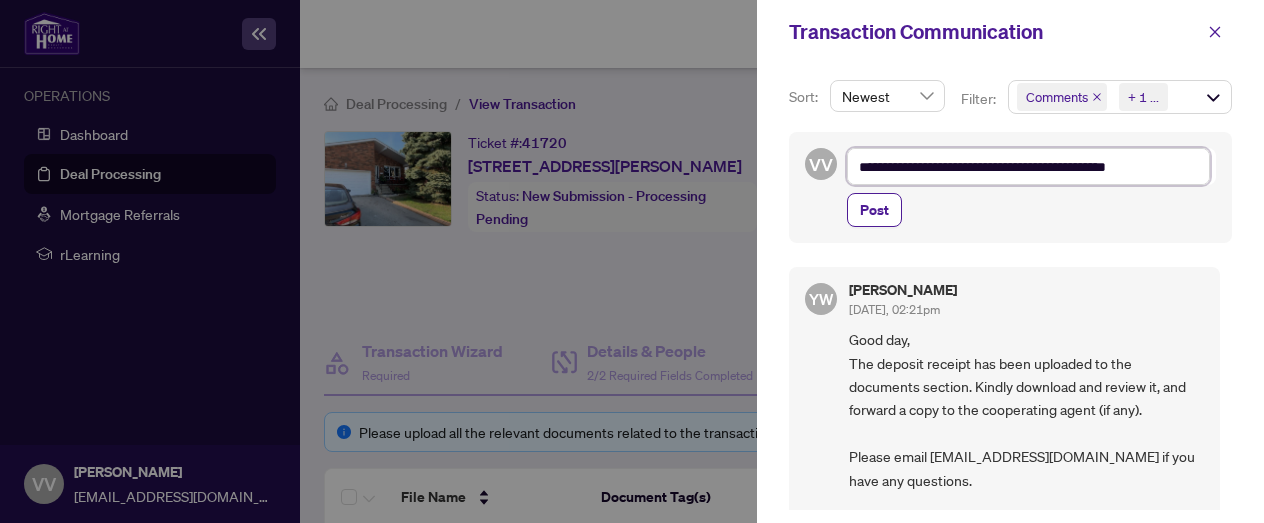 type on "**********" 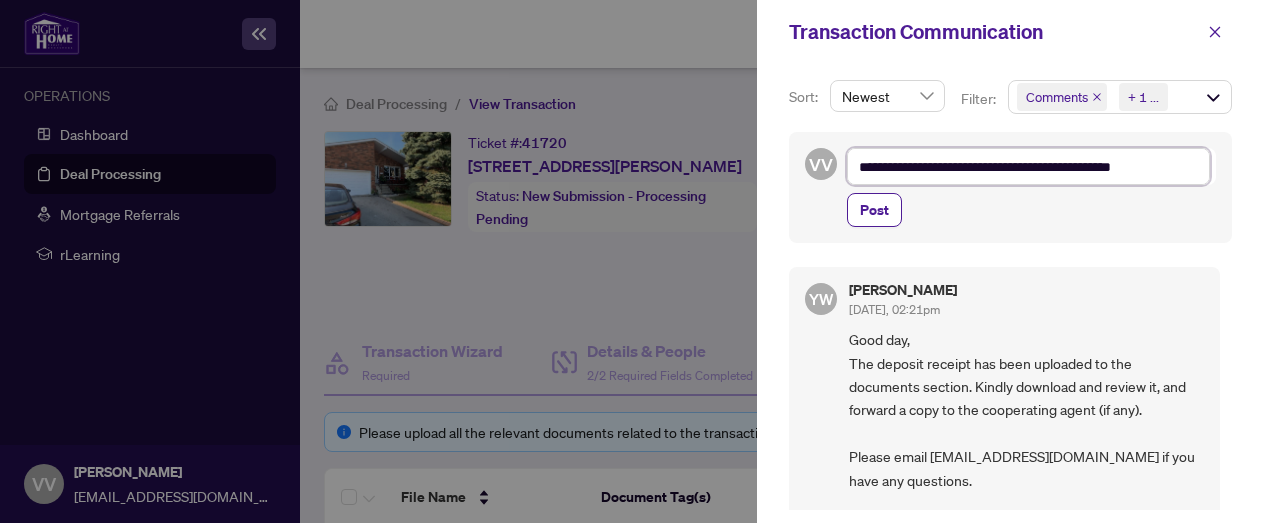 type on "**********" 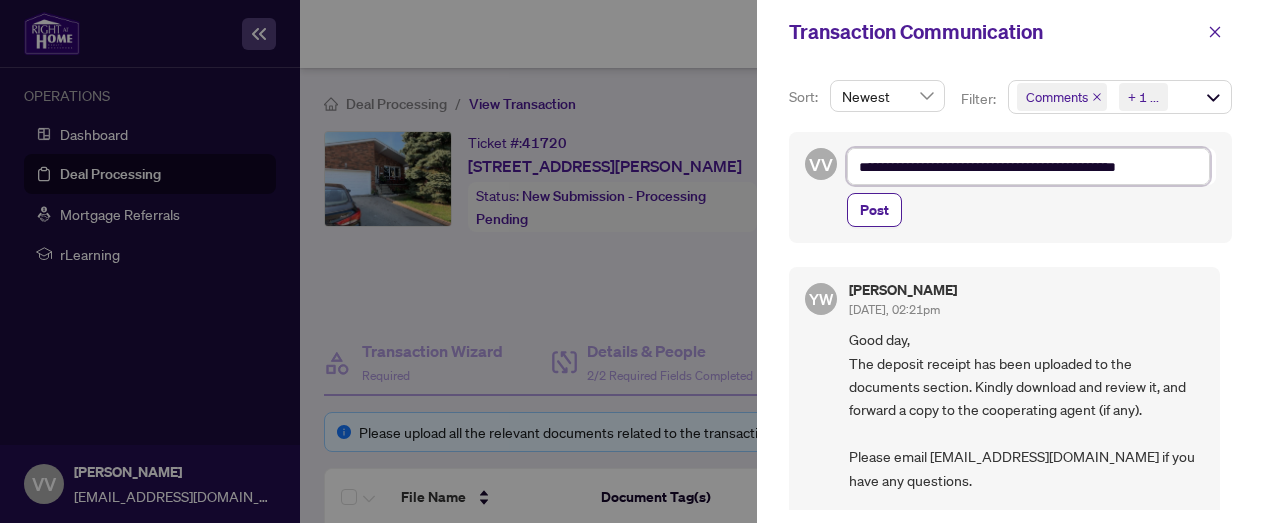 type on "**********" 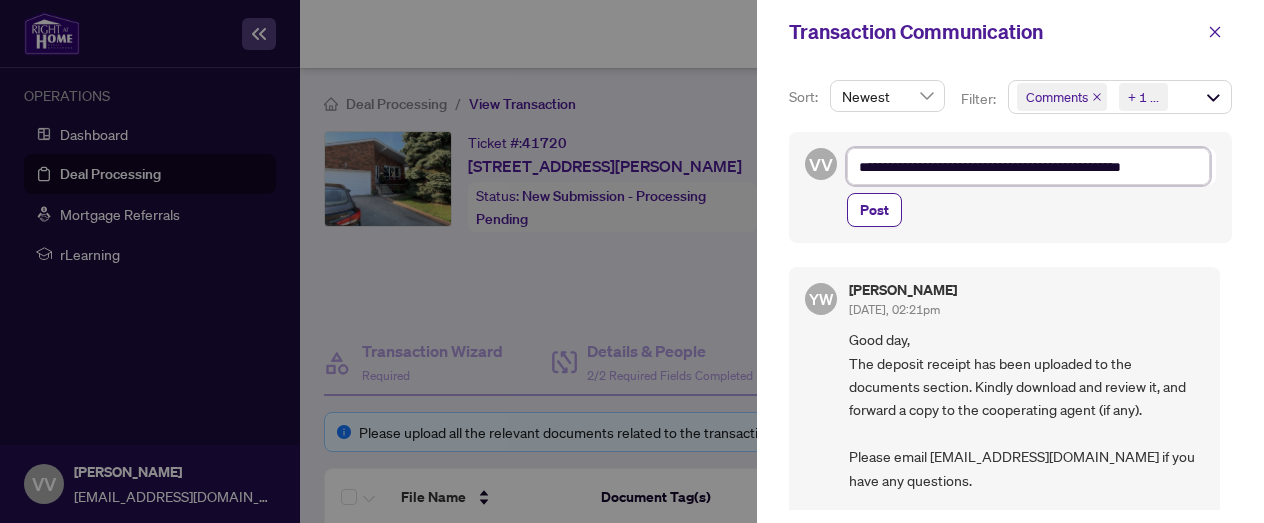 type on "**********" 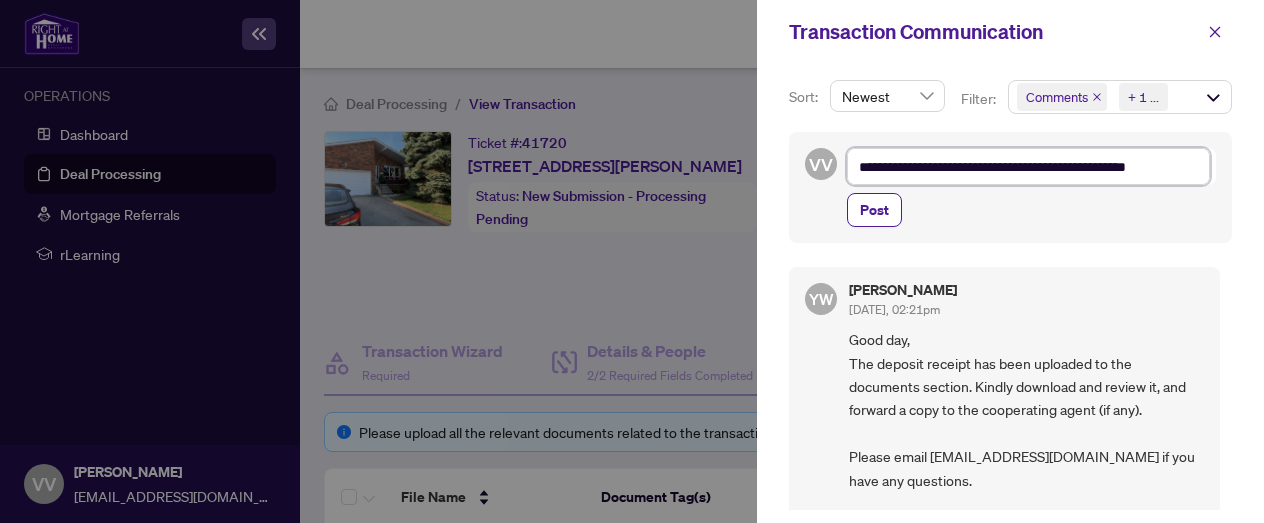 type on "**********" 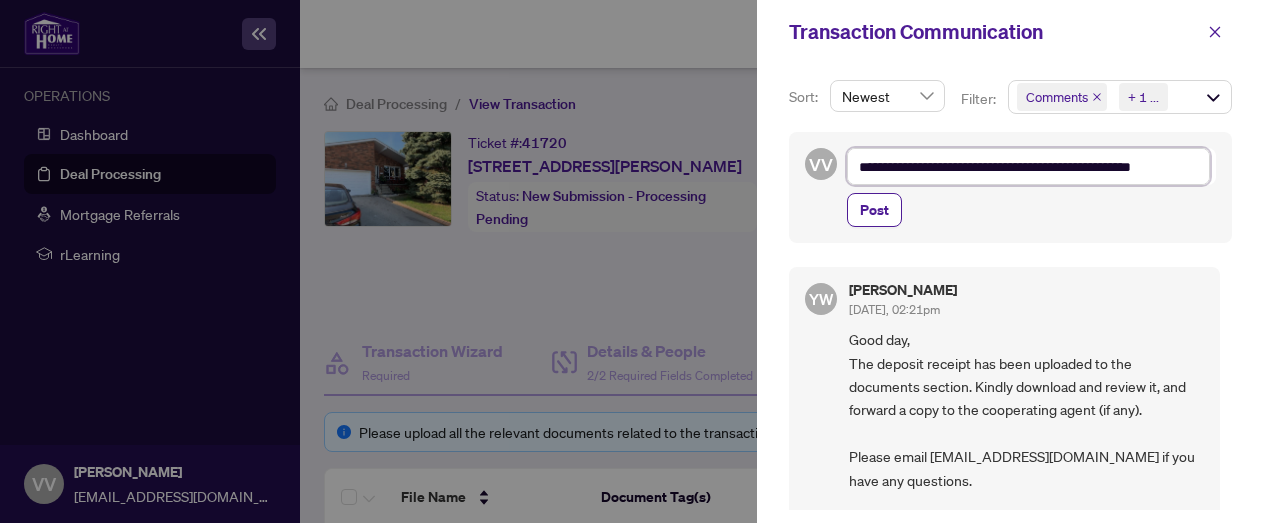 type on "**********" 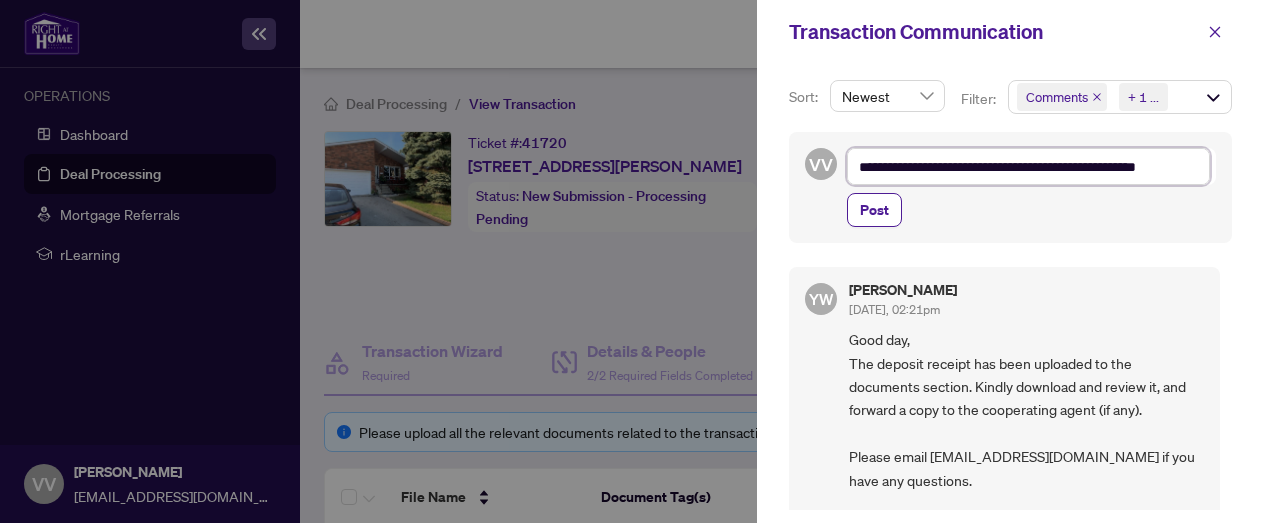 type on "**********" 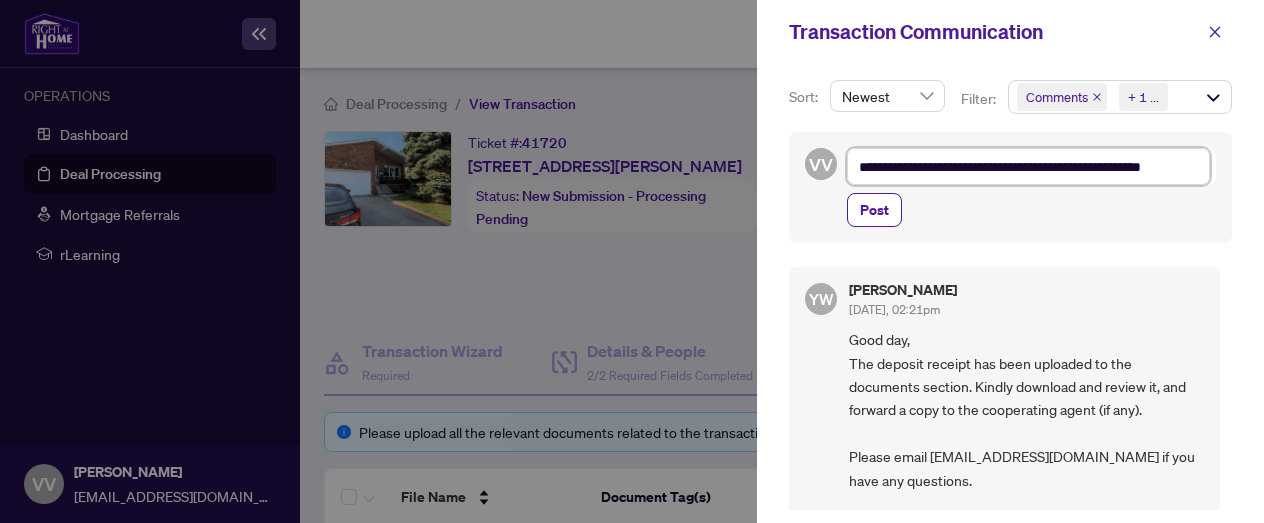 type on "**********" 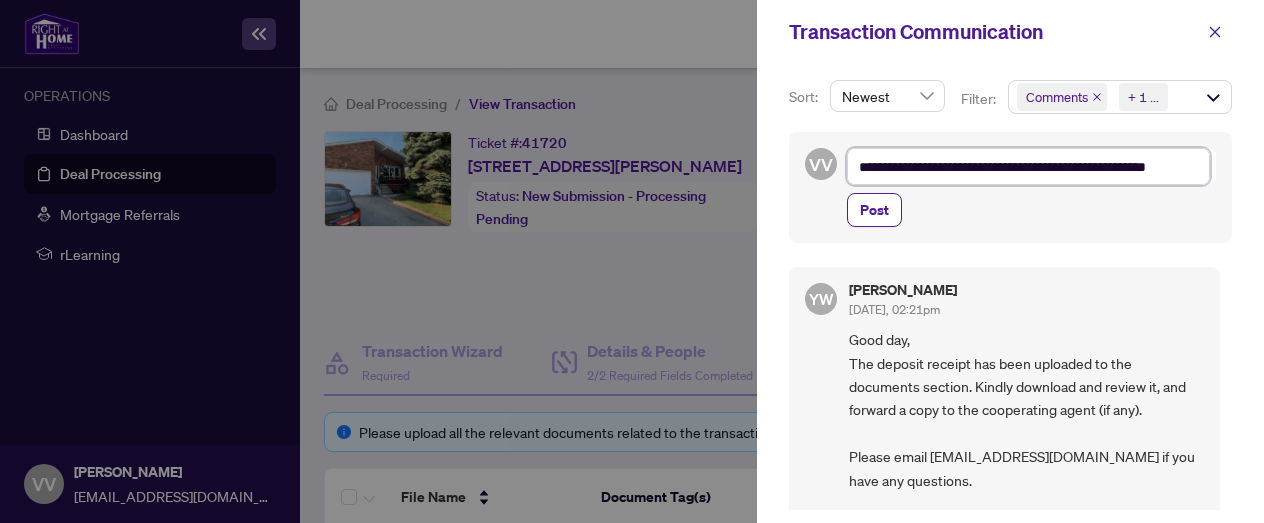 type on "**********" 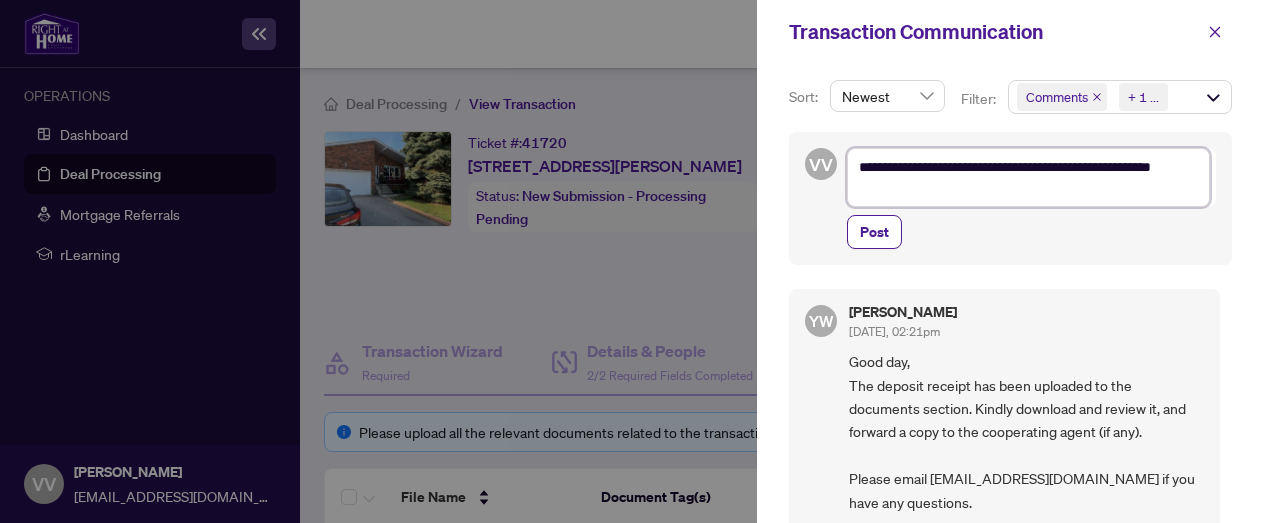 type on "**********" 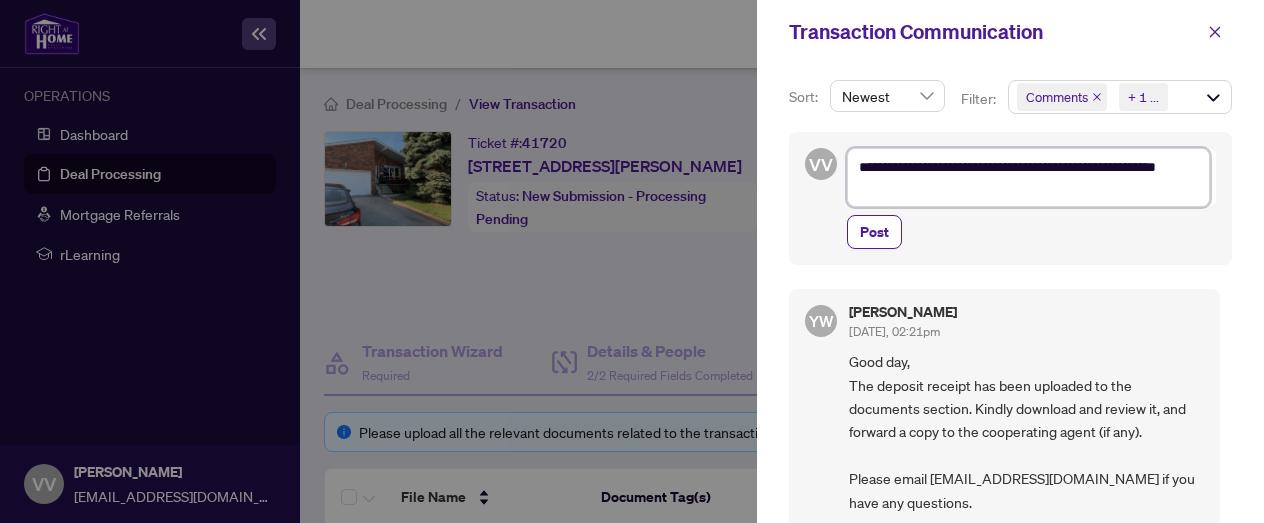 type on "**********" 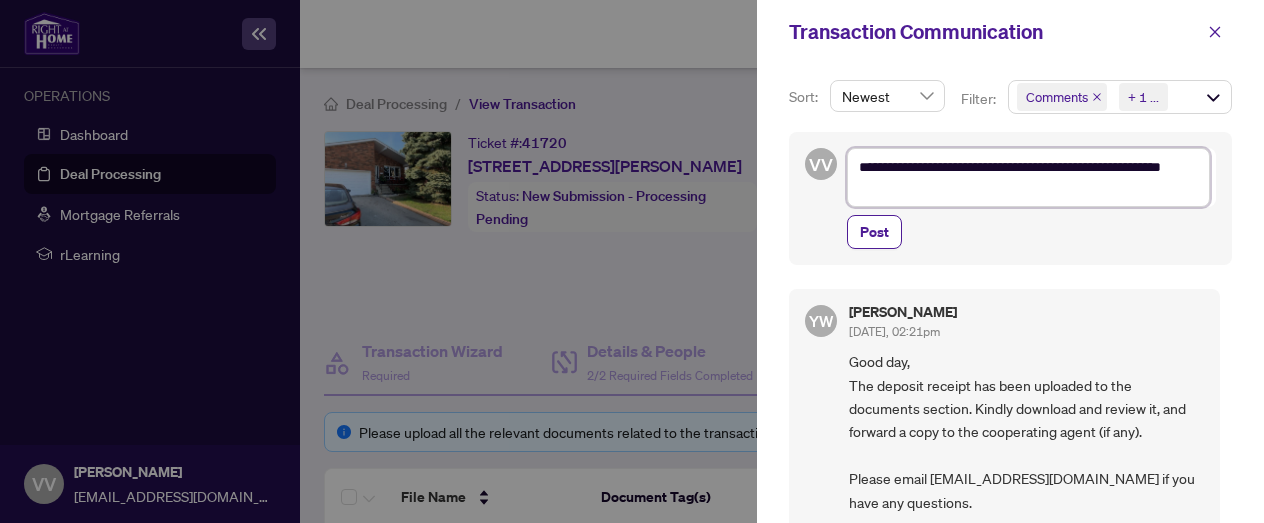 type on "**********" 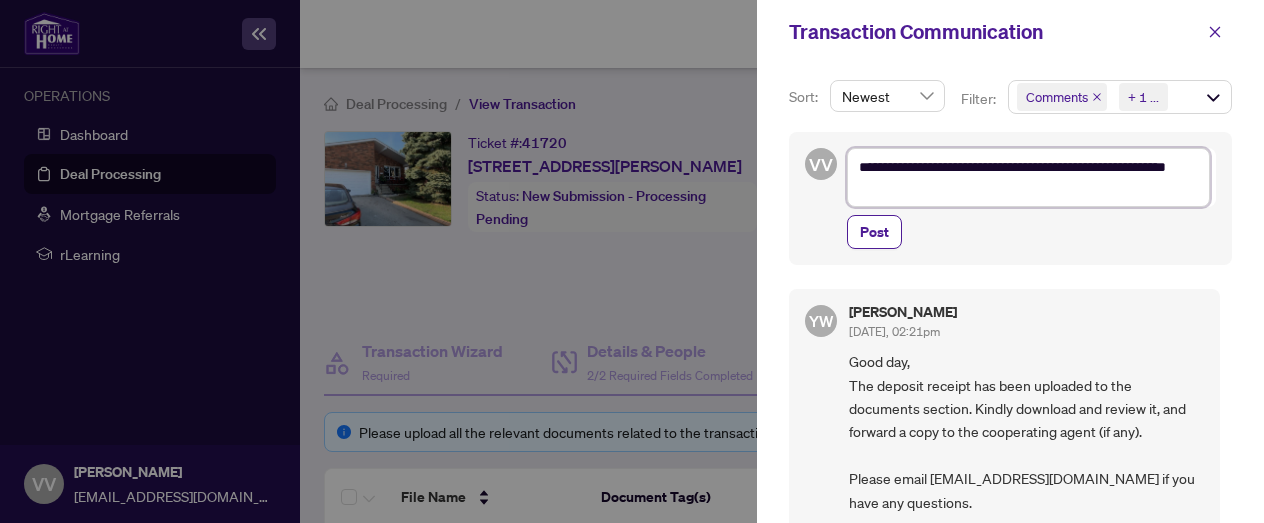 type on "**********" 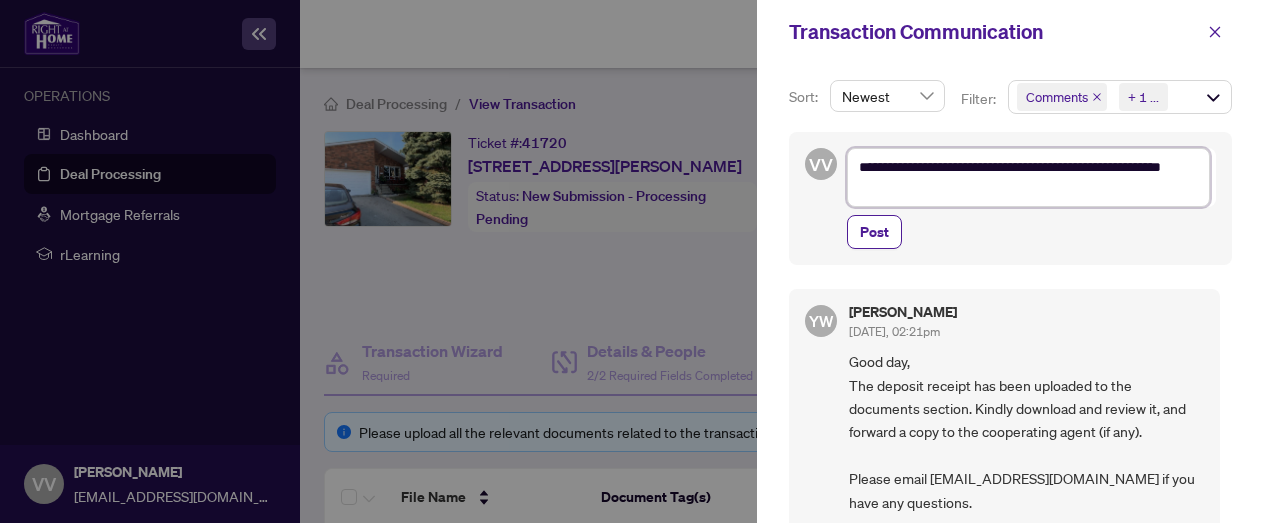 type on "**********" 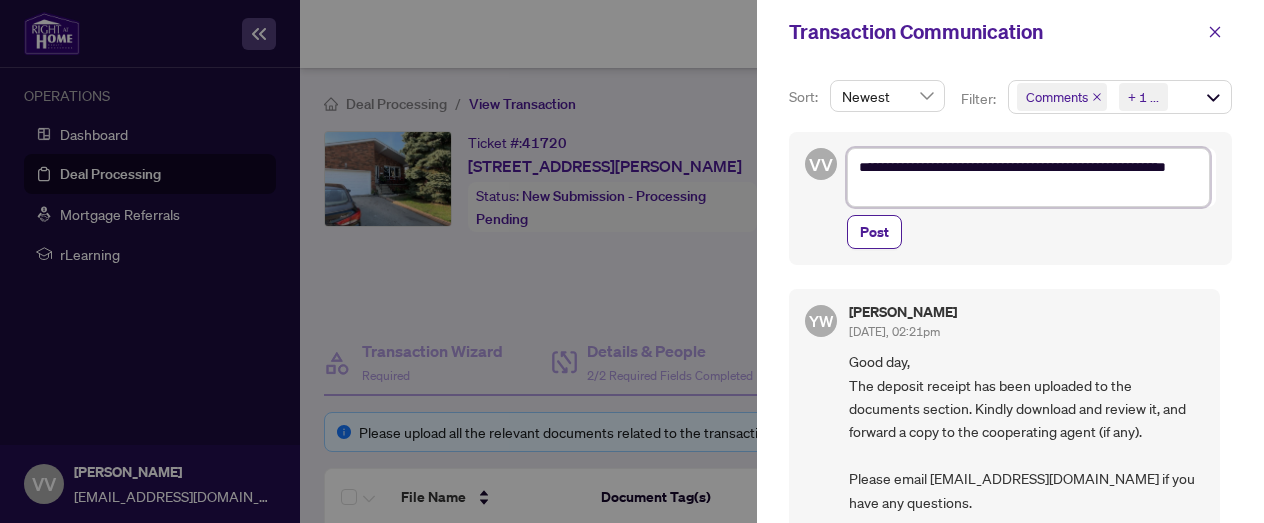type on "**********" 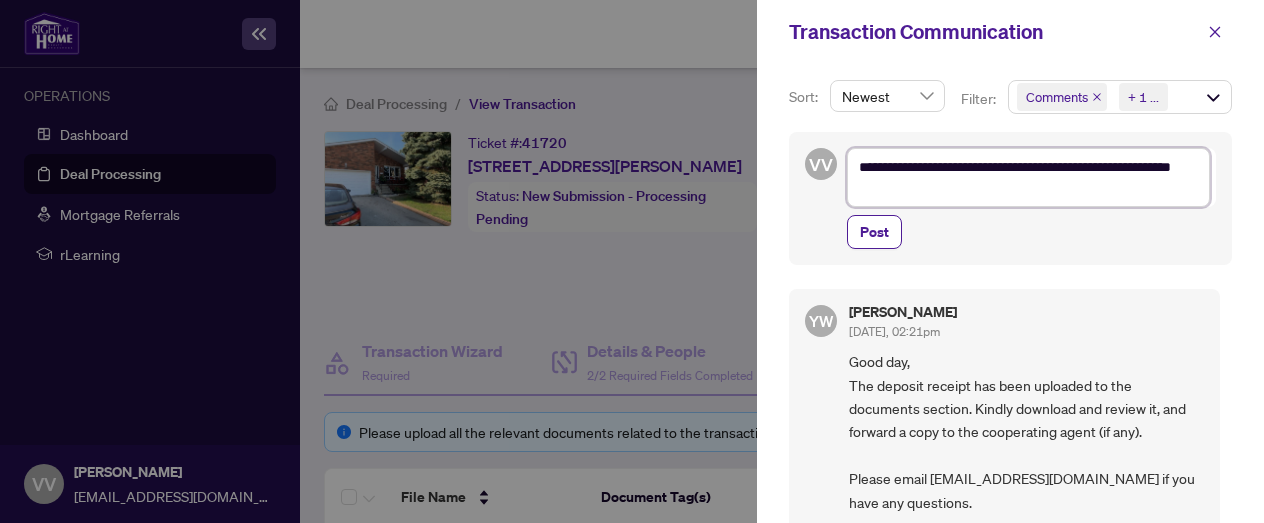 type on "**********" 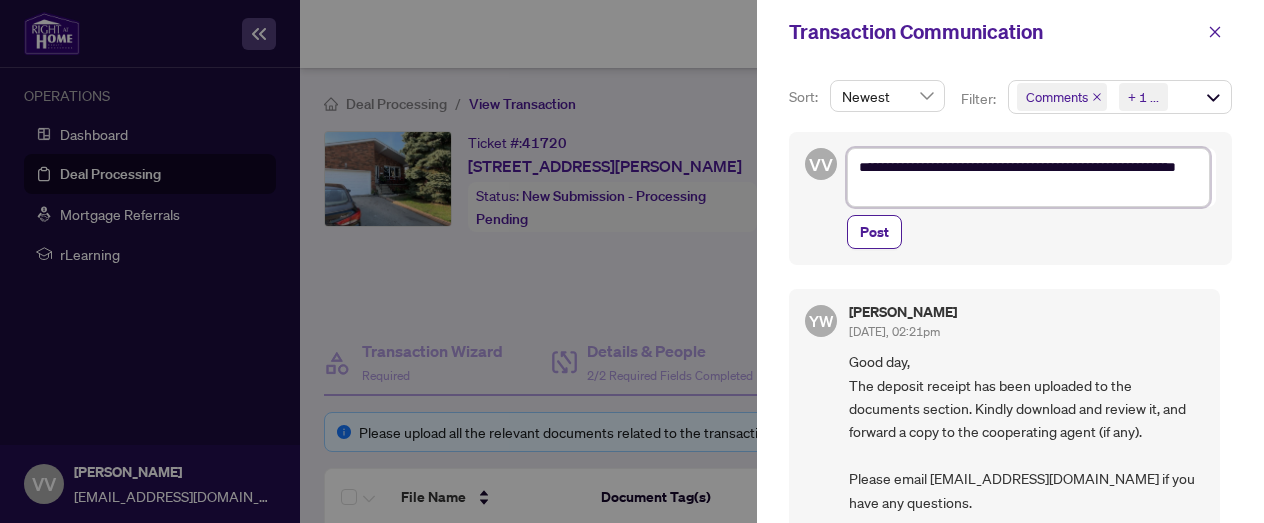 type on "**********" 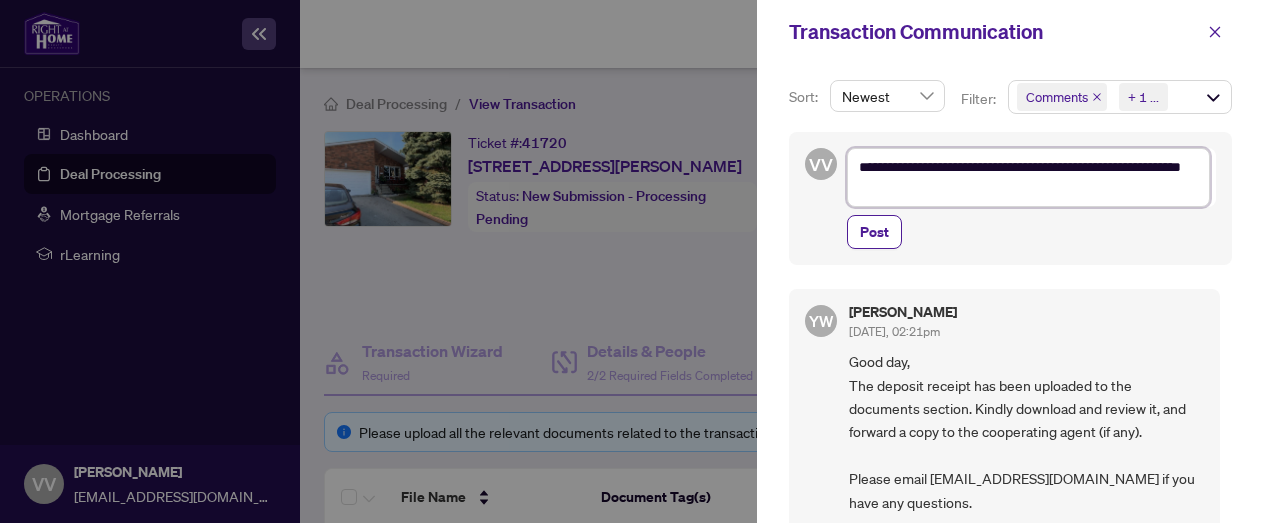 type on "**********" 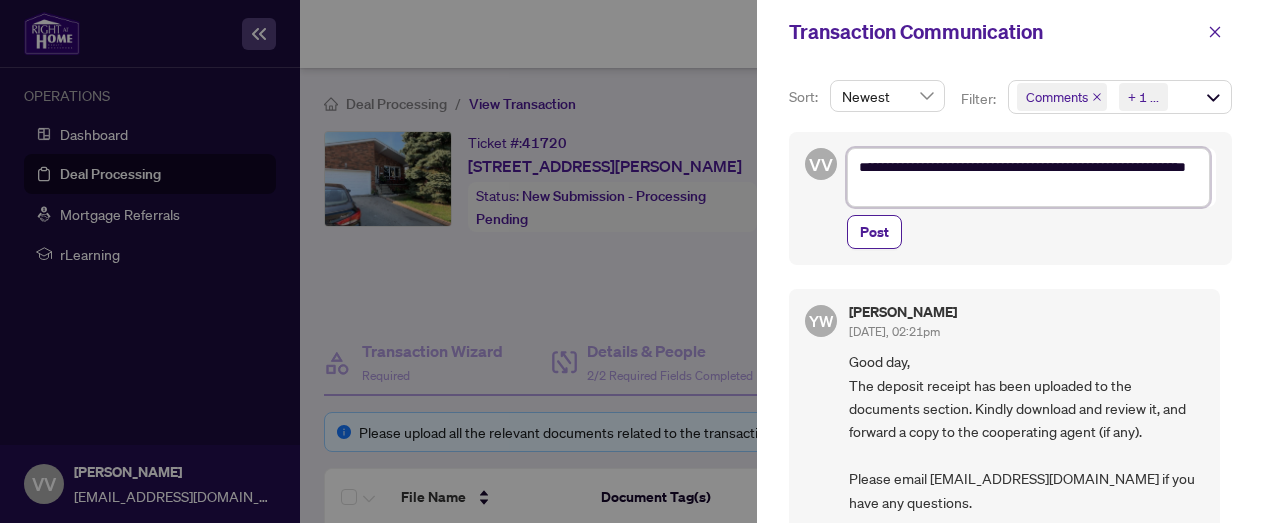 type on "**********" 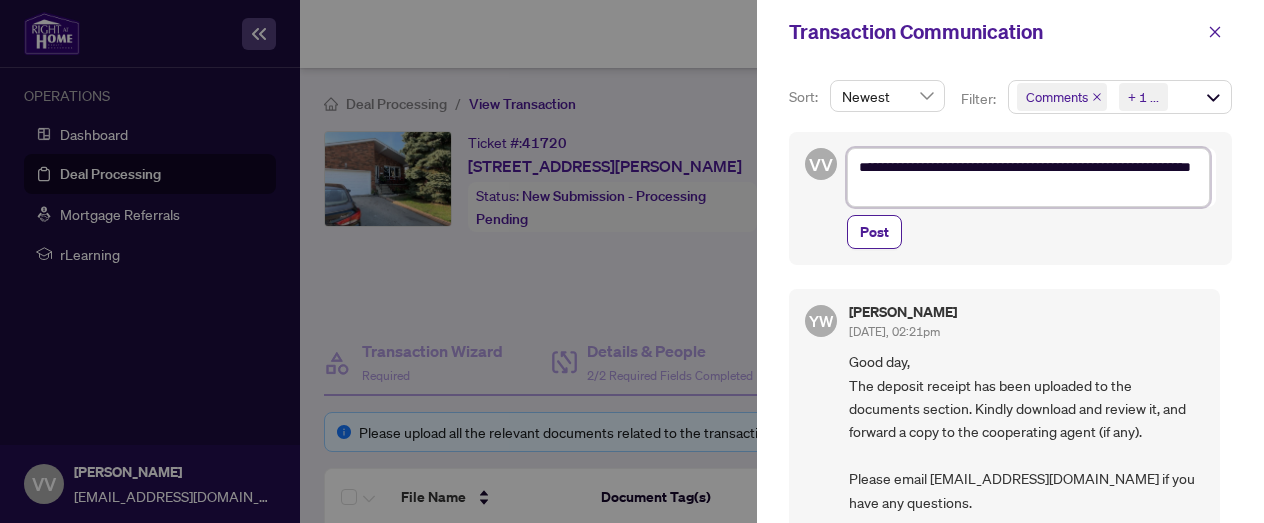 type on "**********" 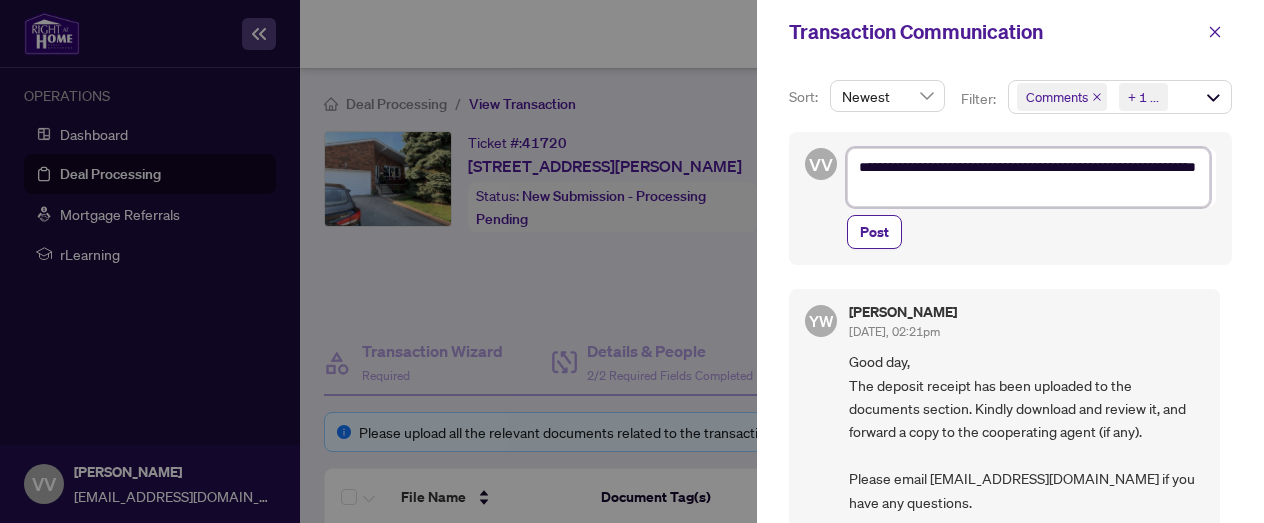 type on "**********" 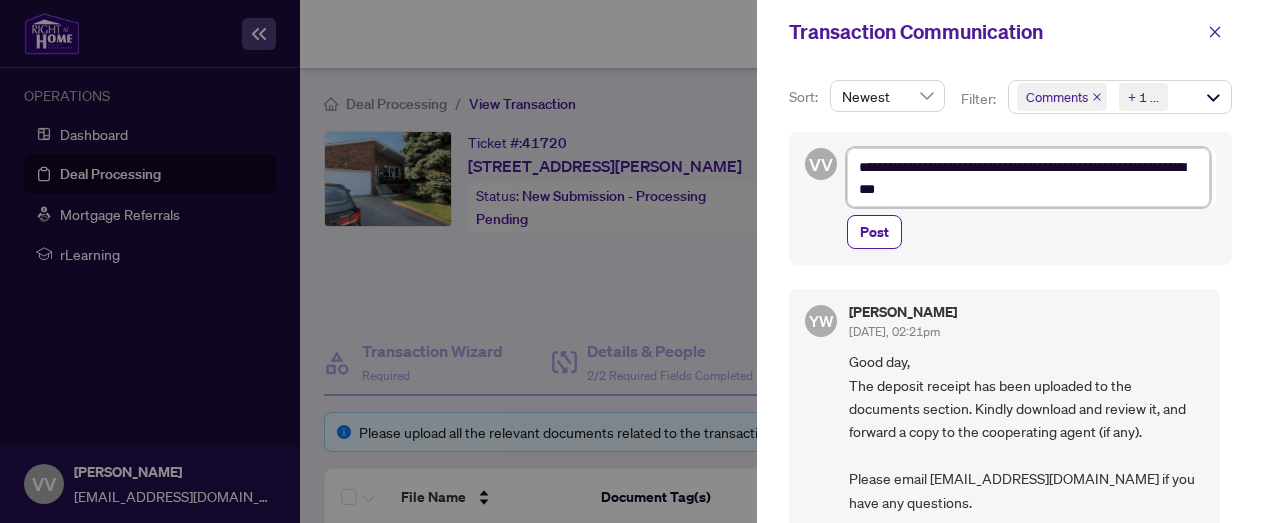 type on "**********" 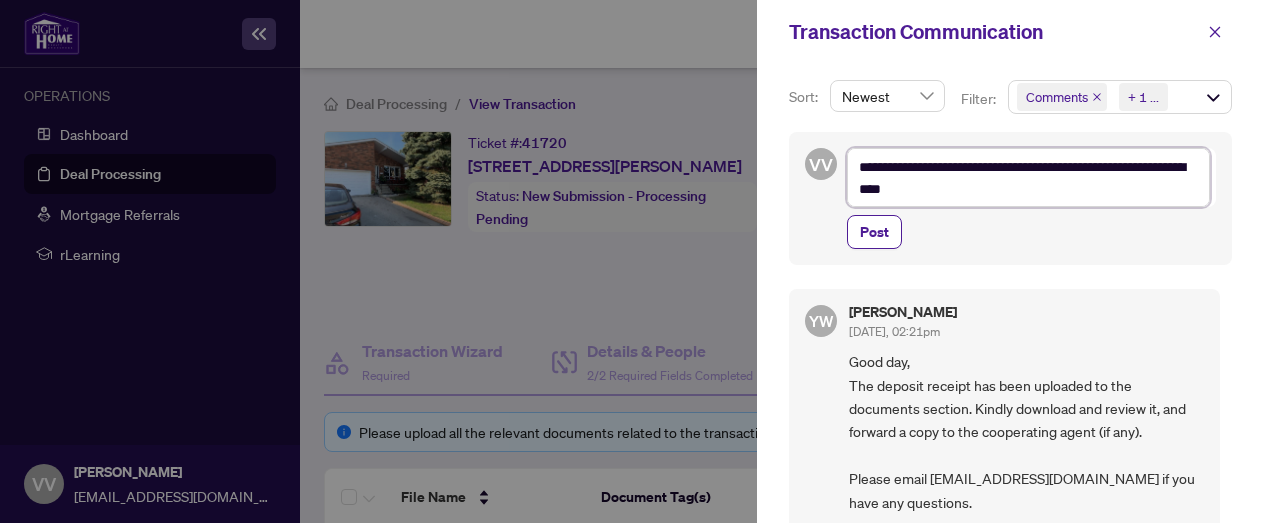 type on "**********" 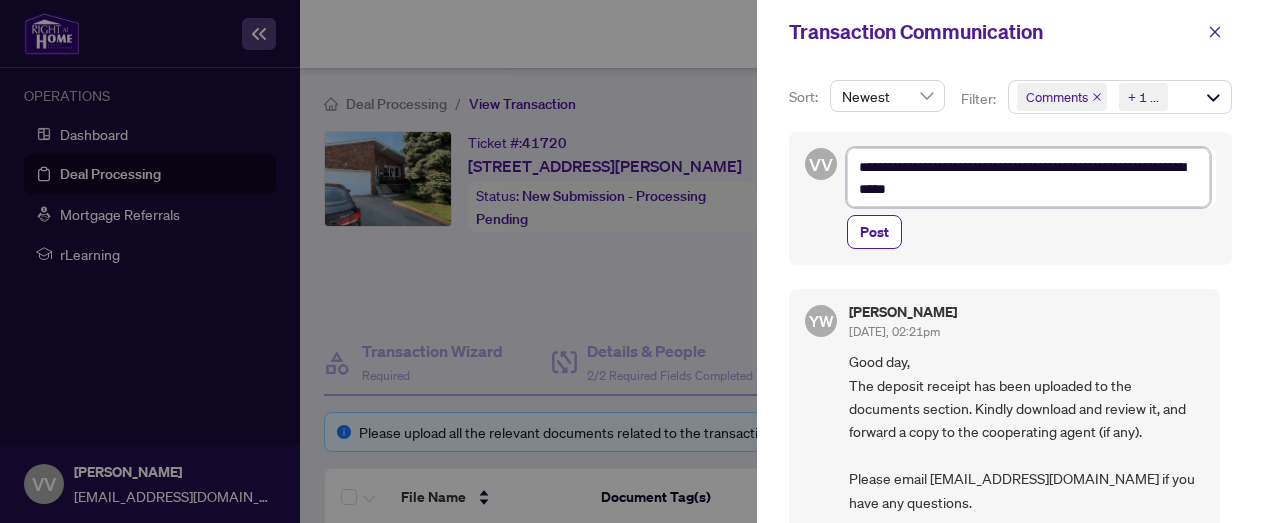 type on "**********" 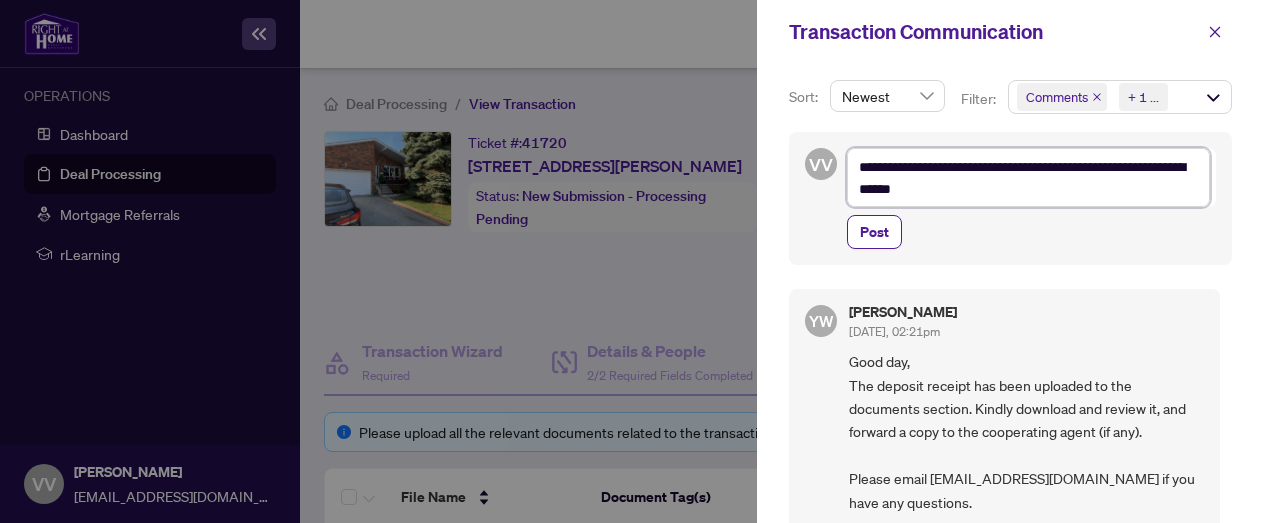 type on "**********" 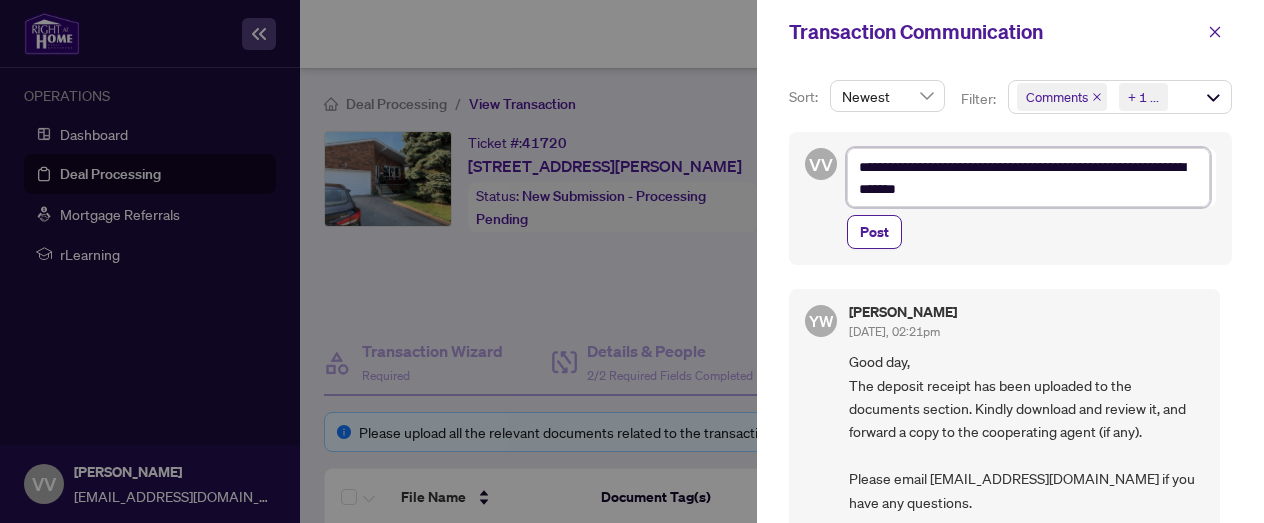 type on "**********" 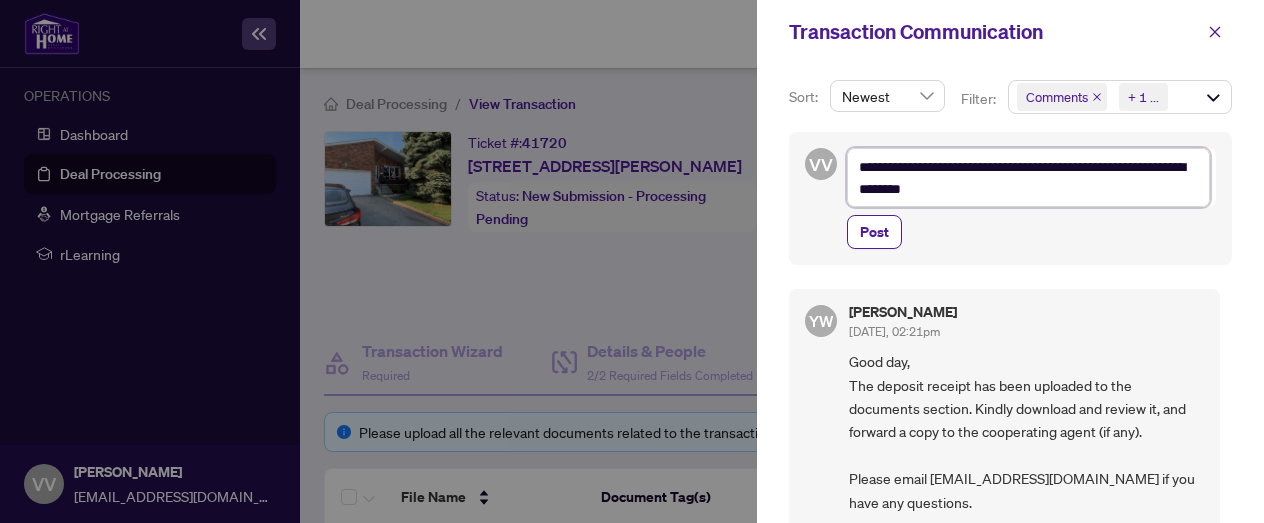 type on "**********" 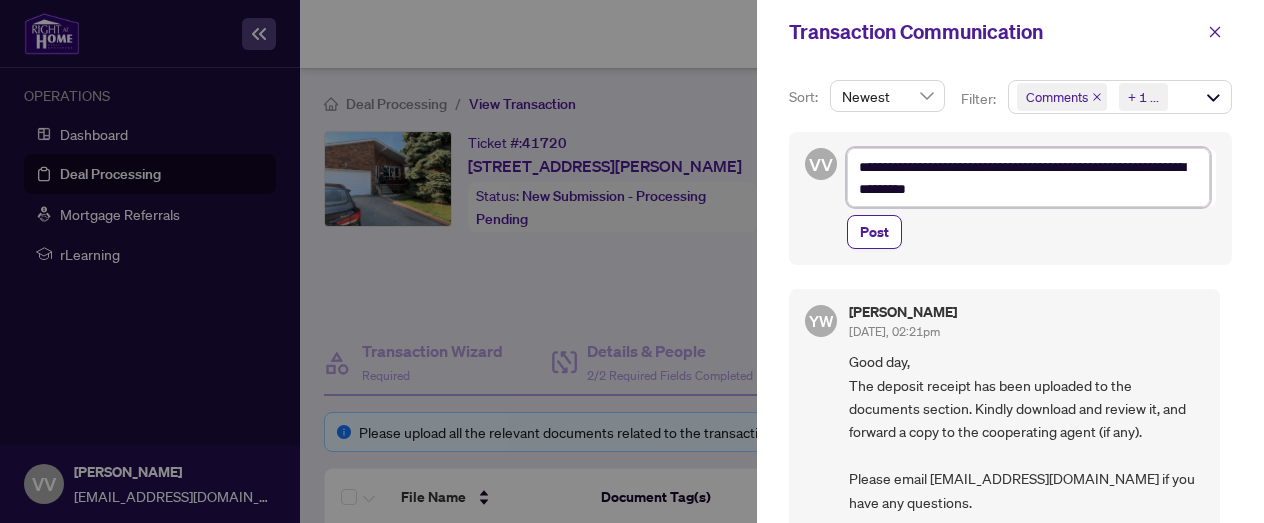 type on "**********" 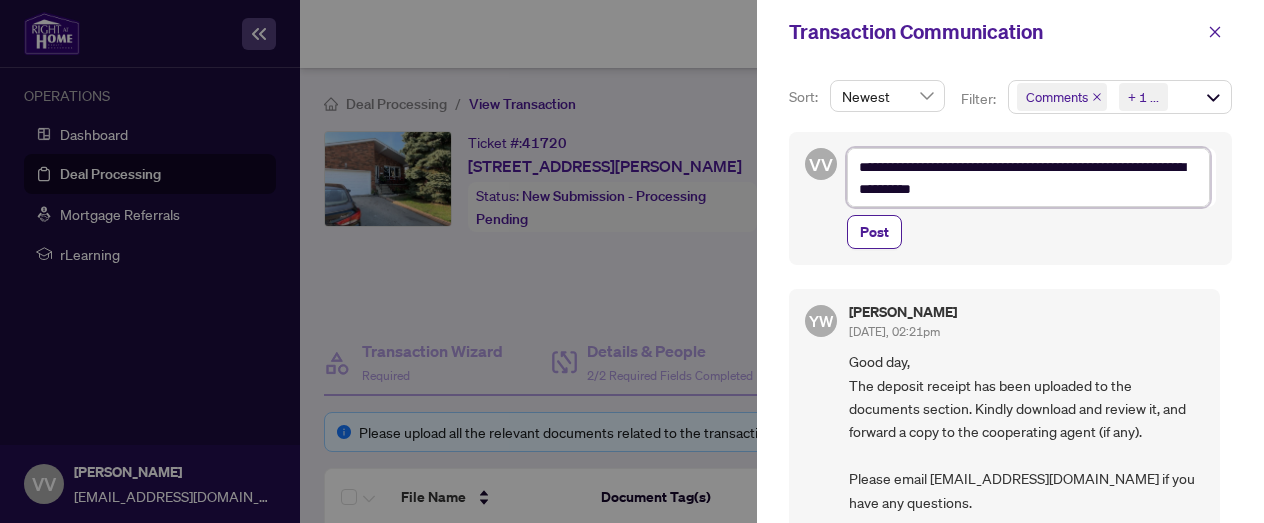 type on "**********" 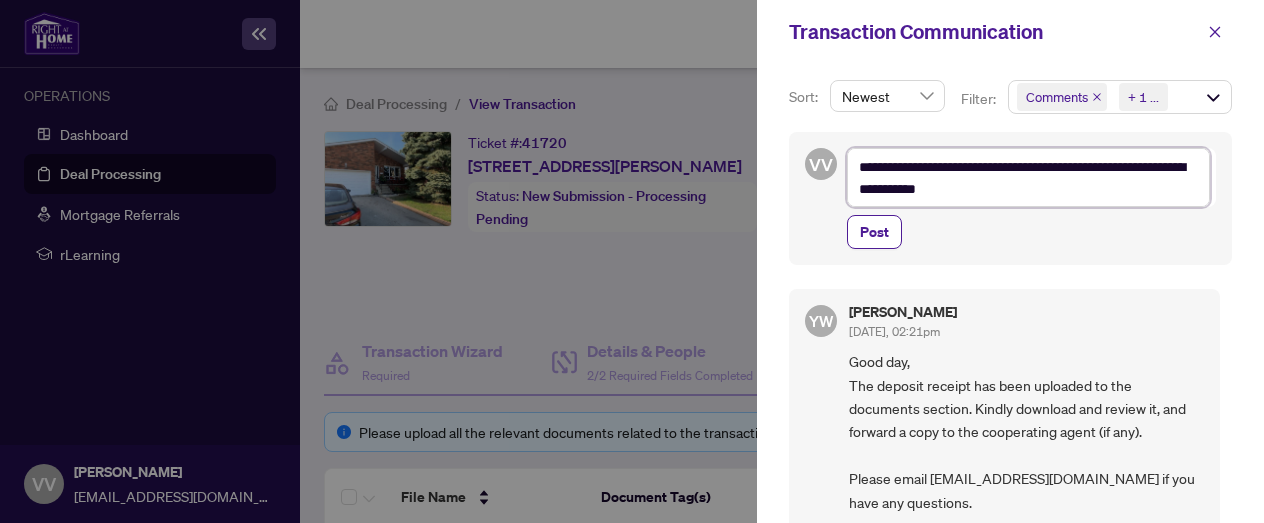 type on "**********" 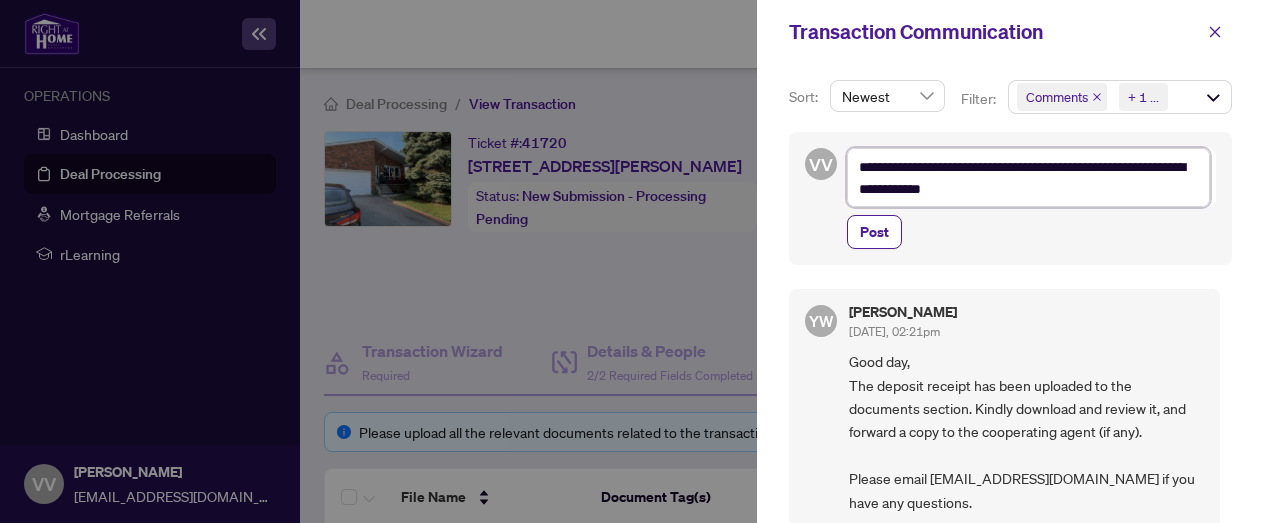 type on "**********" 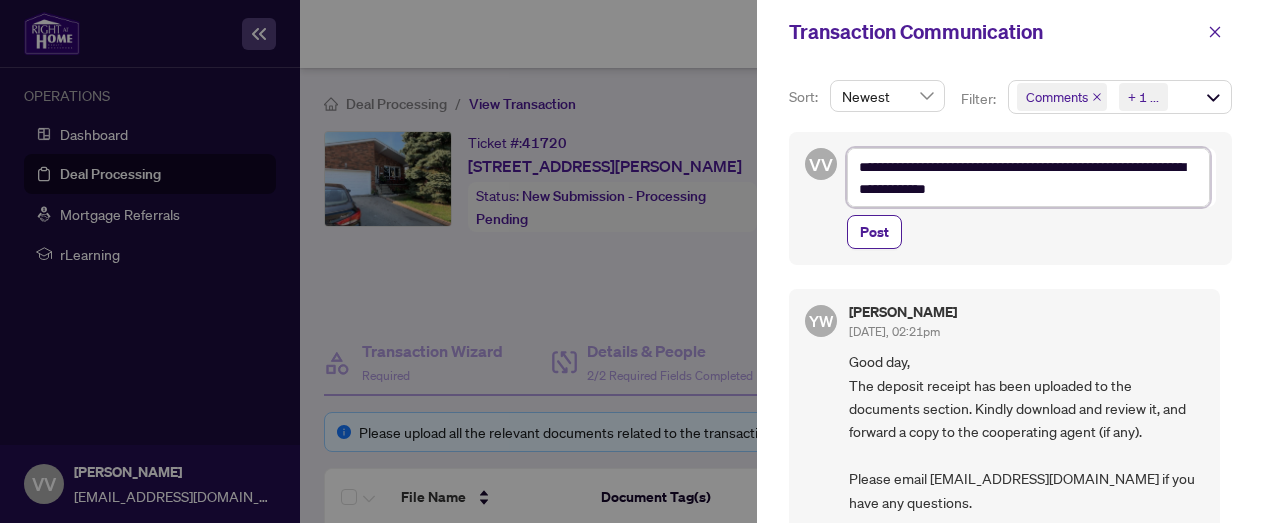 type on "**********" 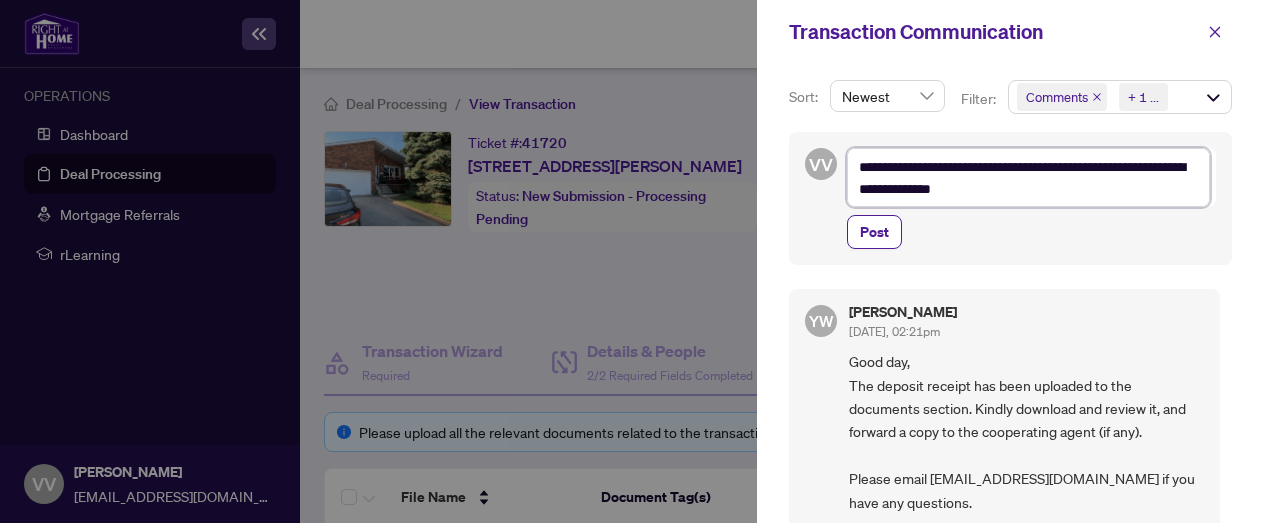 type on "**********" 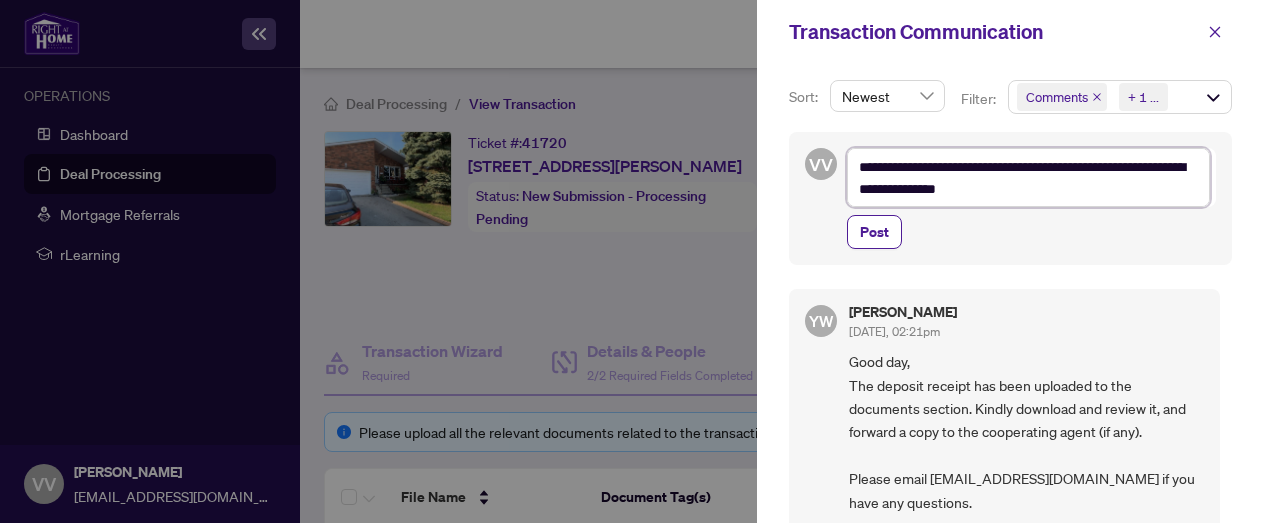 type on "**********" 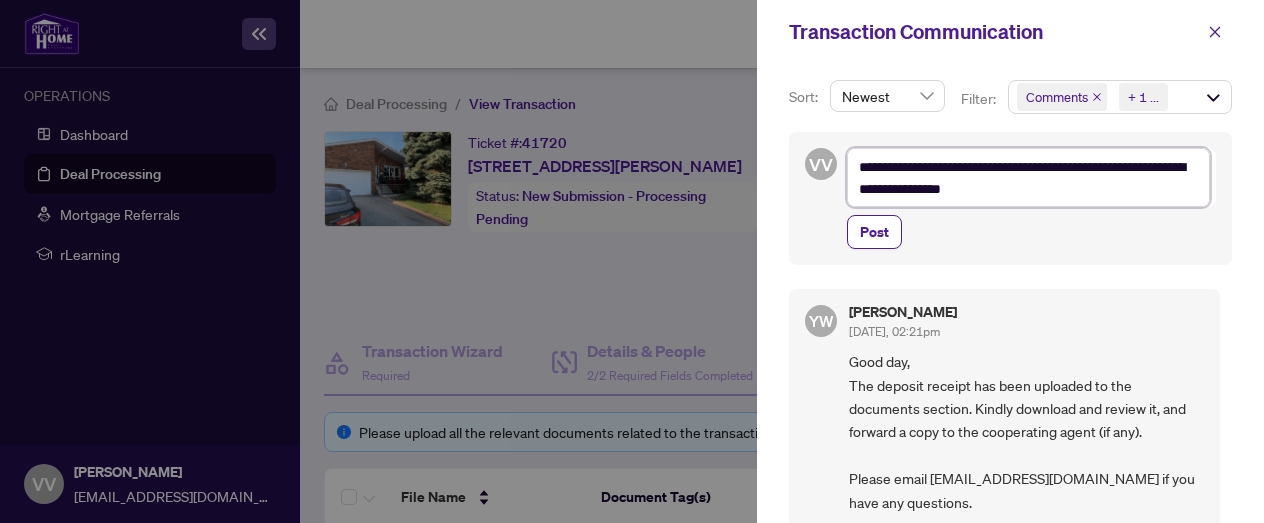 type on "**********" 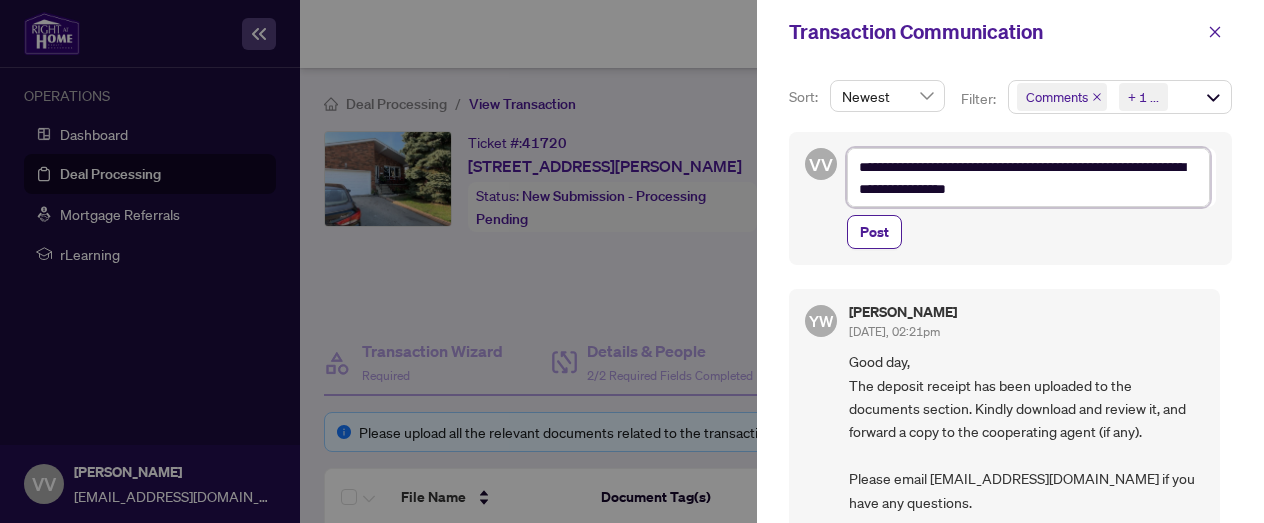 type on "**********" 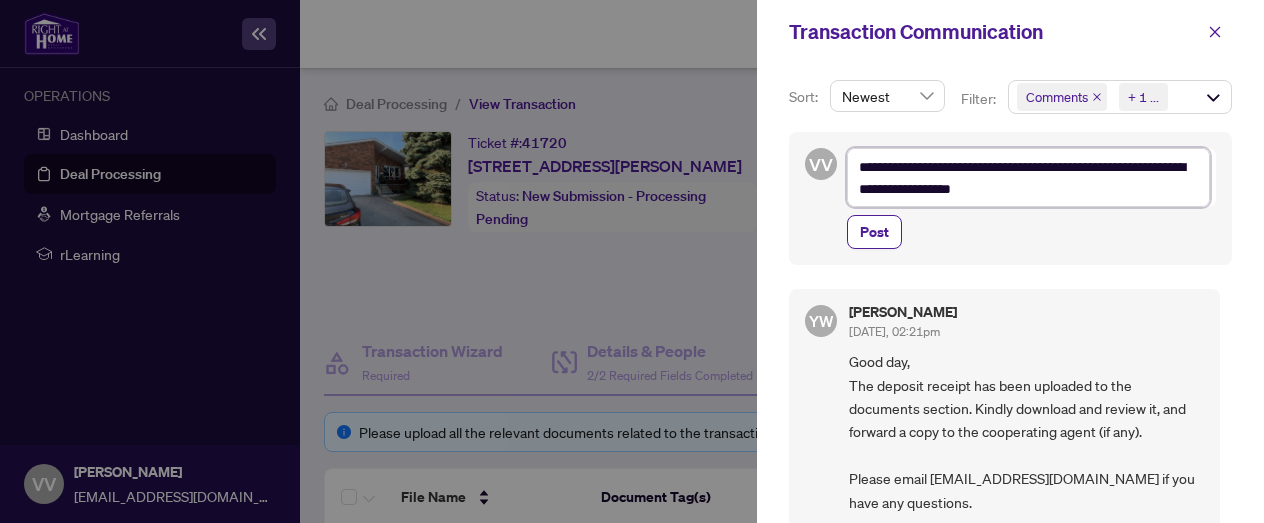 type on "**********" 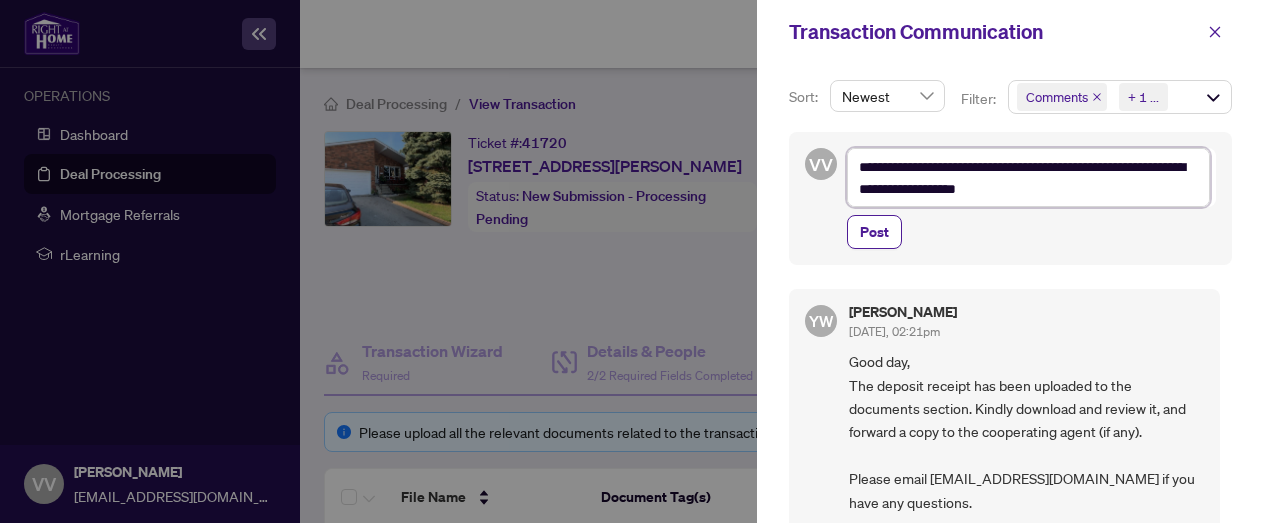 type on "**********" 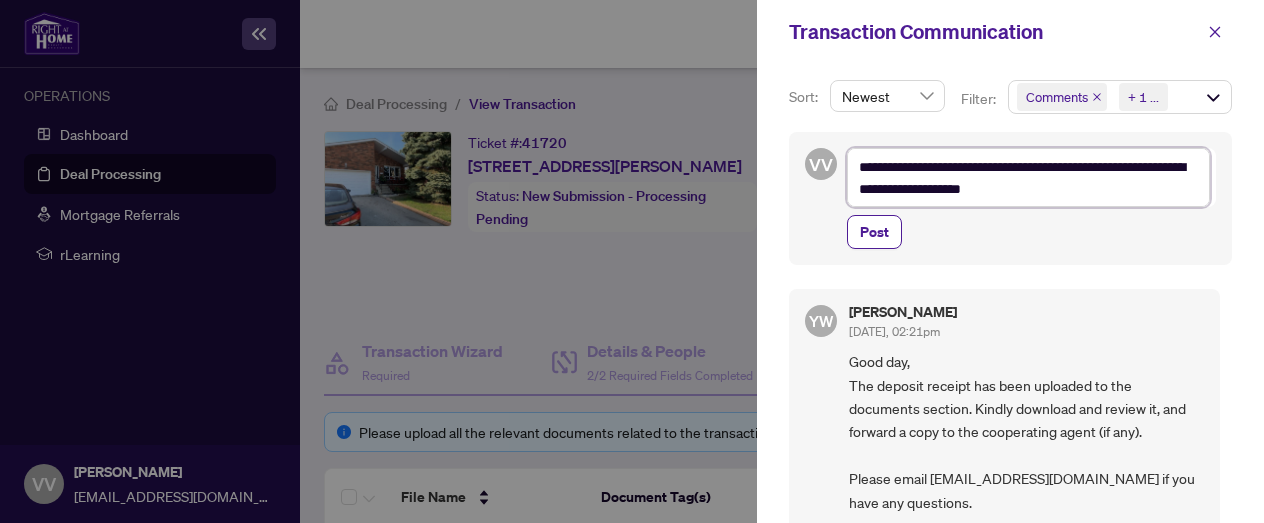 type on "**********" 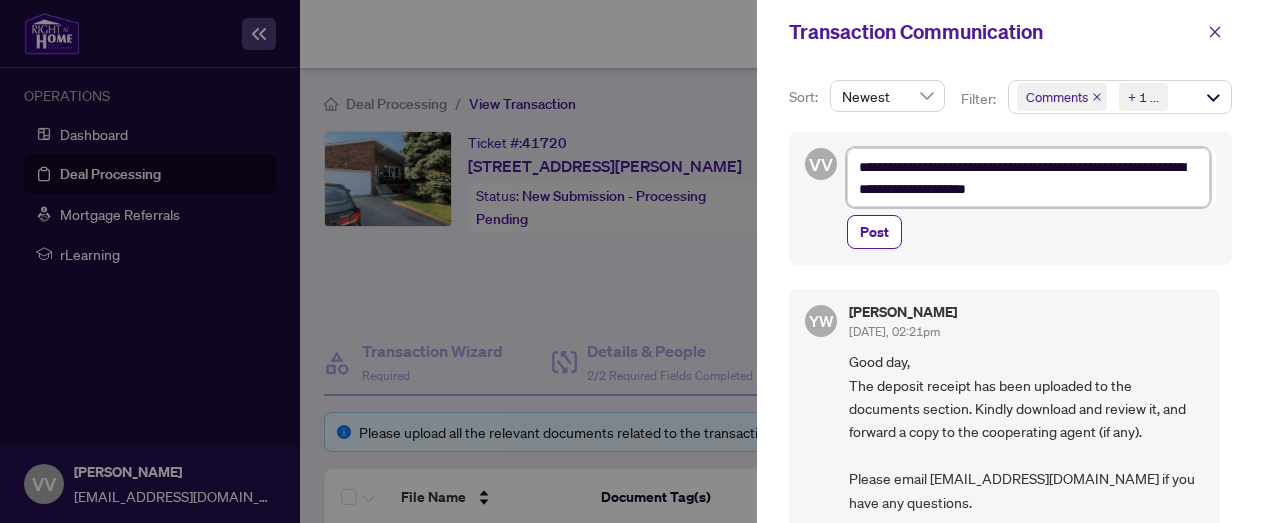type on "**********" 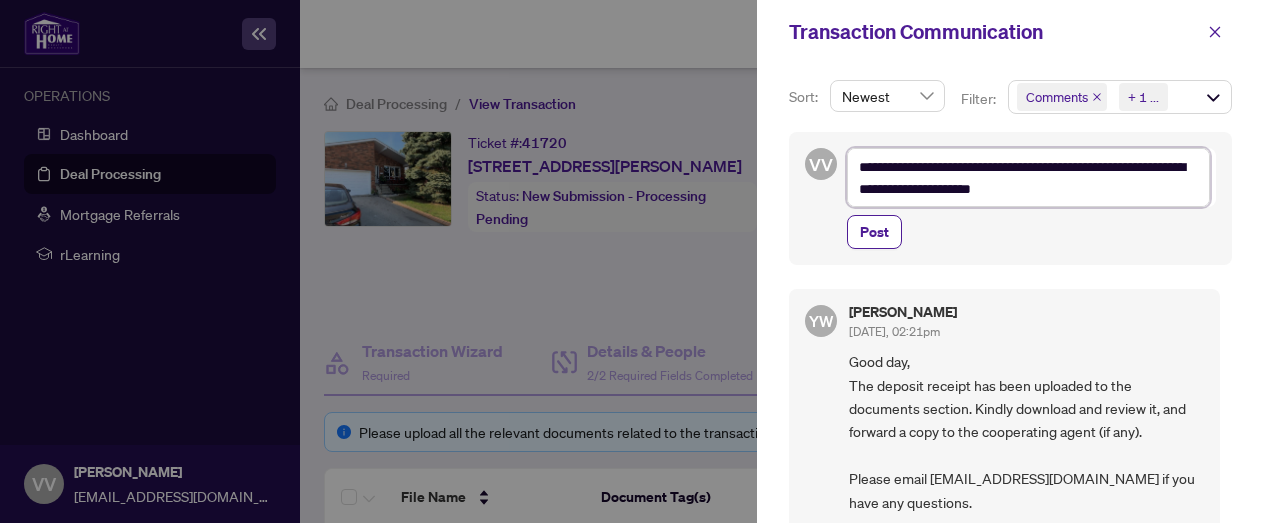type on "**********" 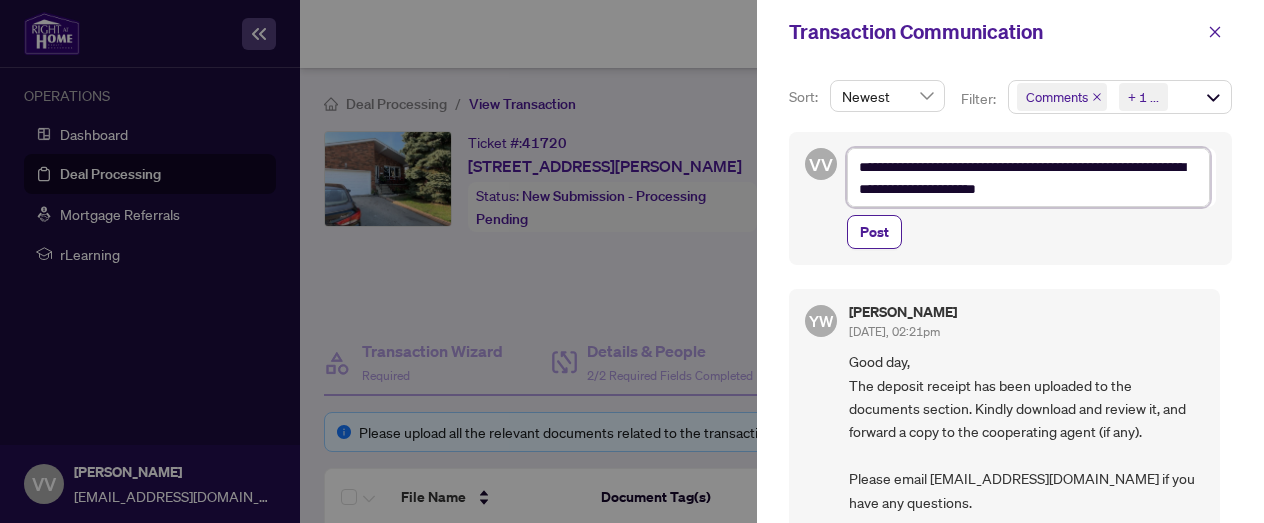 type on "**********" 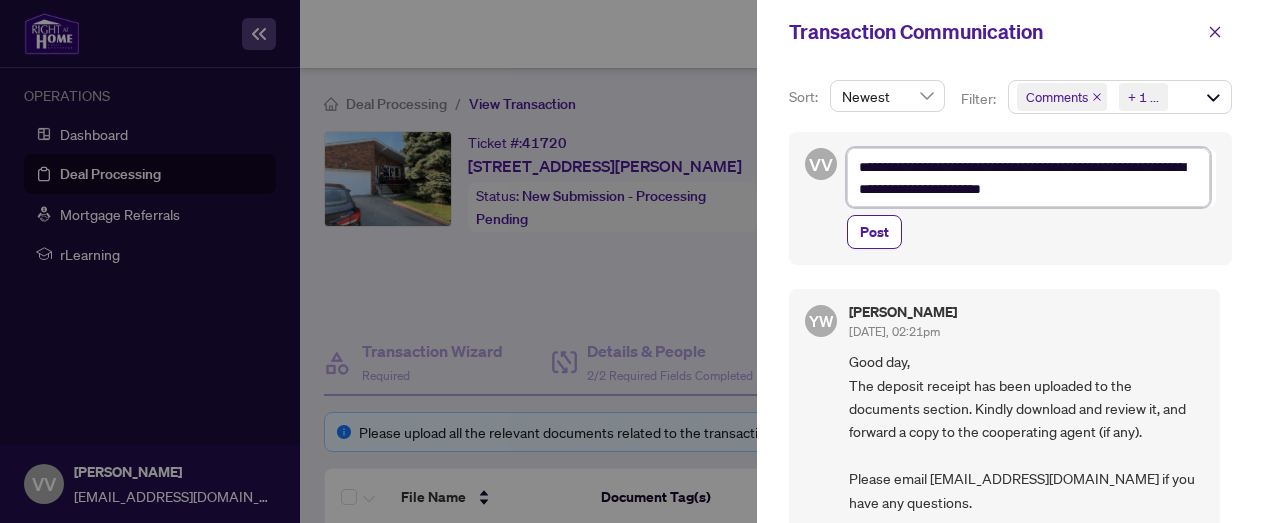 type on "**********" 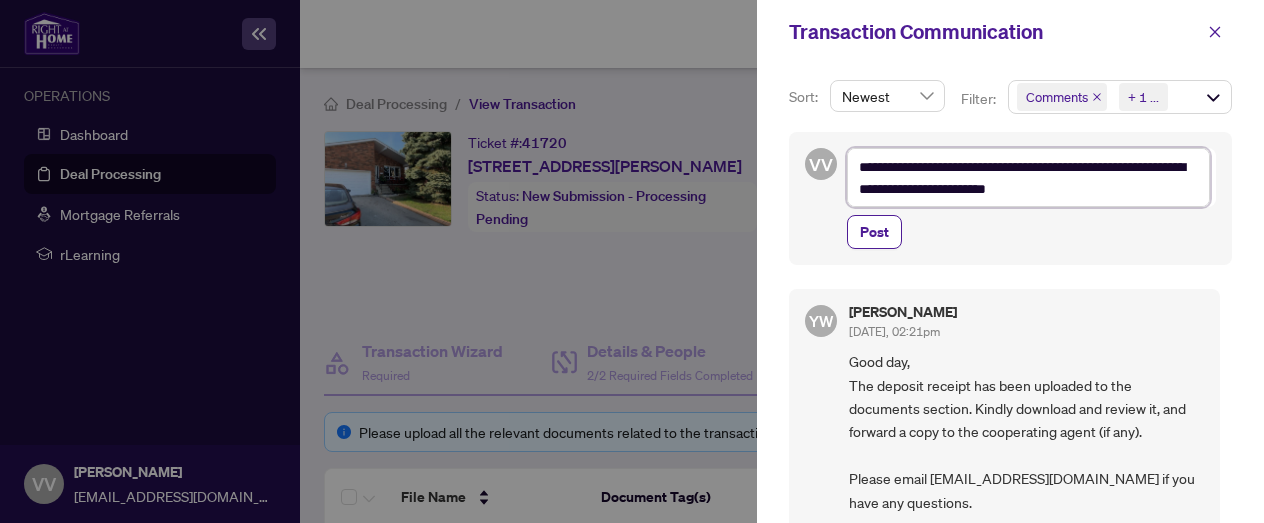 type on "**********" 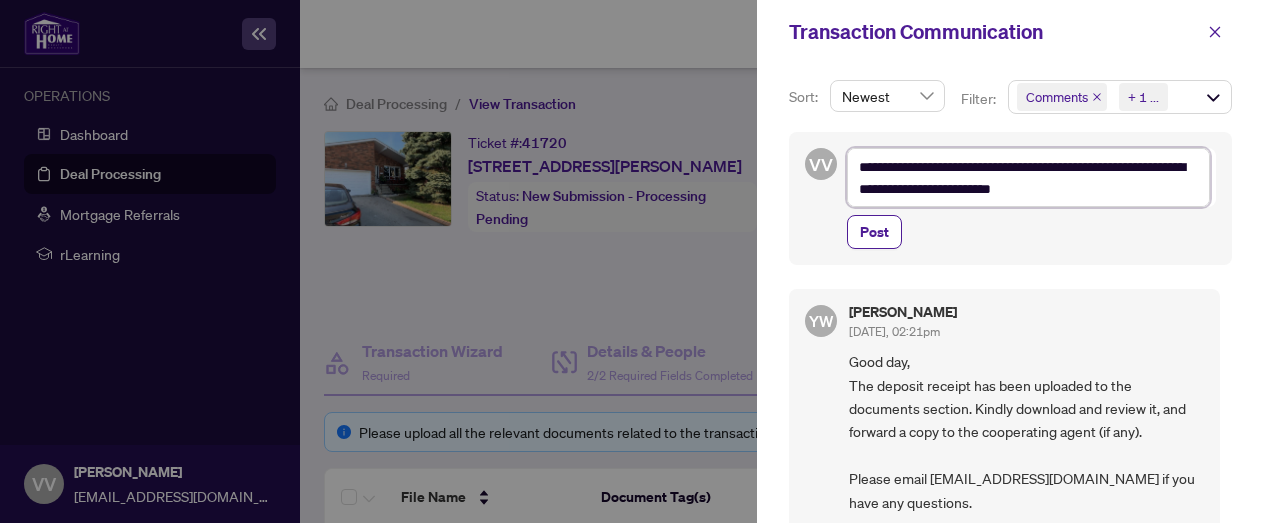 type on "**********" 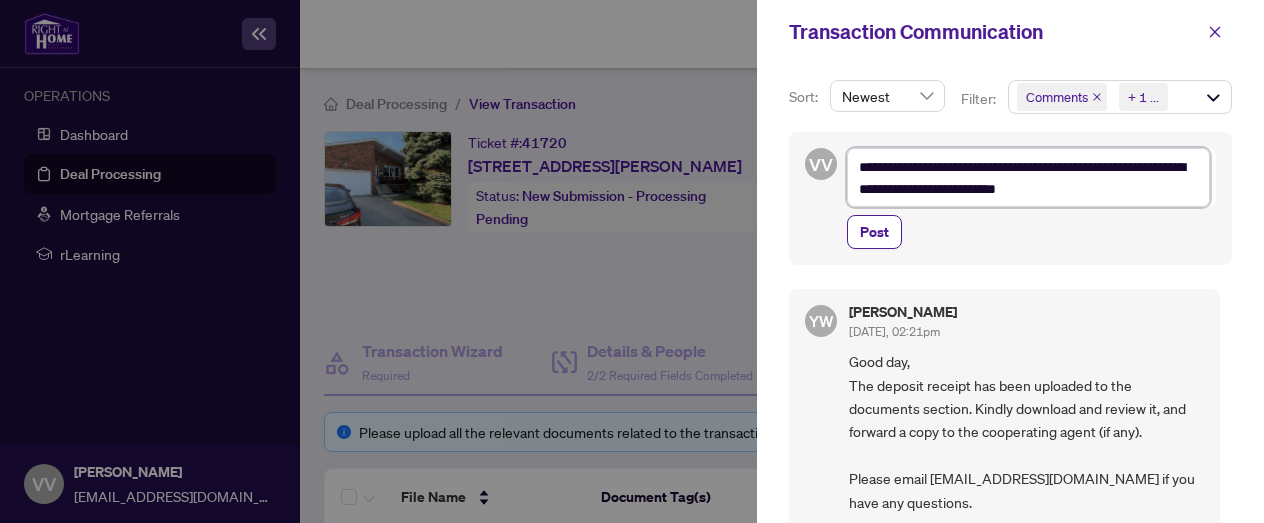 type on "**********" 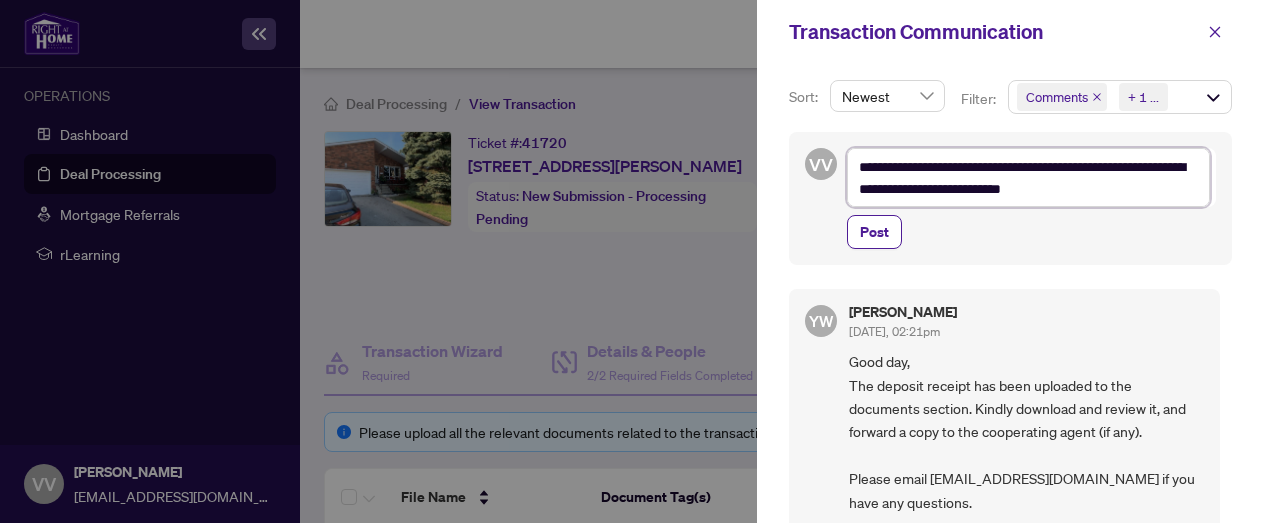 type on "**********" 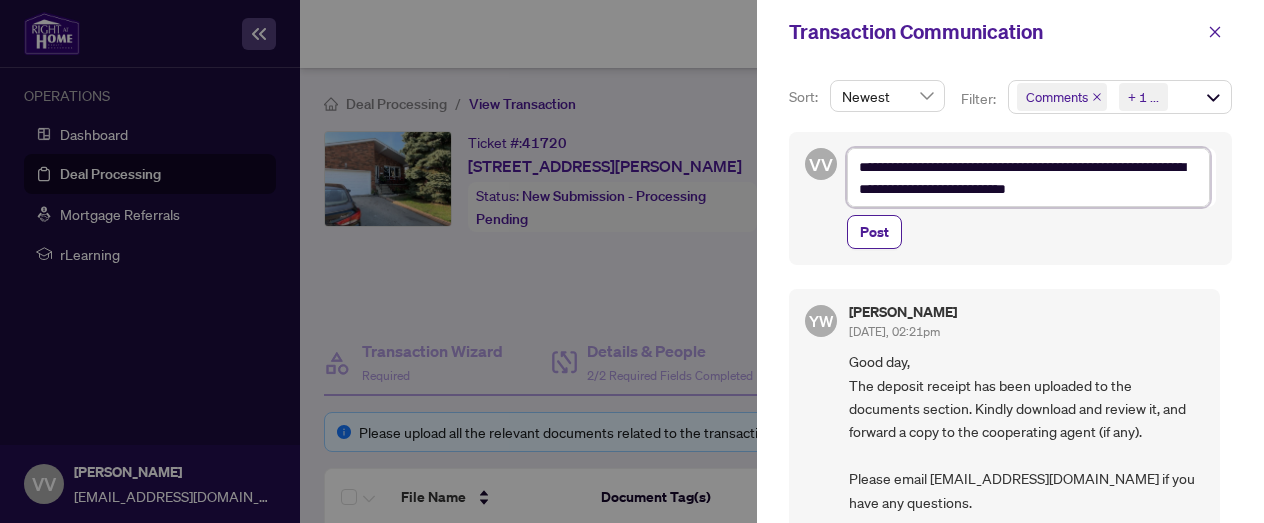type on "**********" 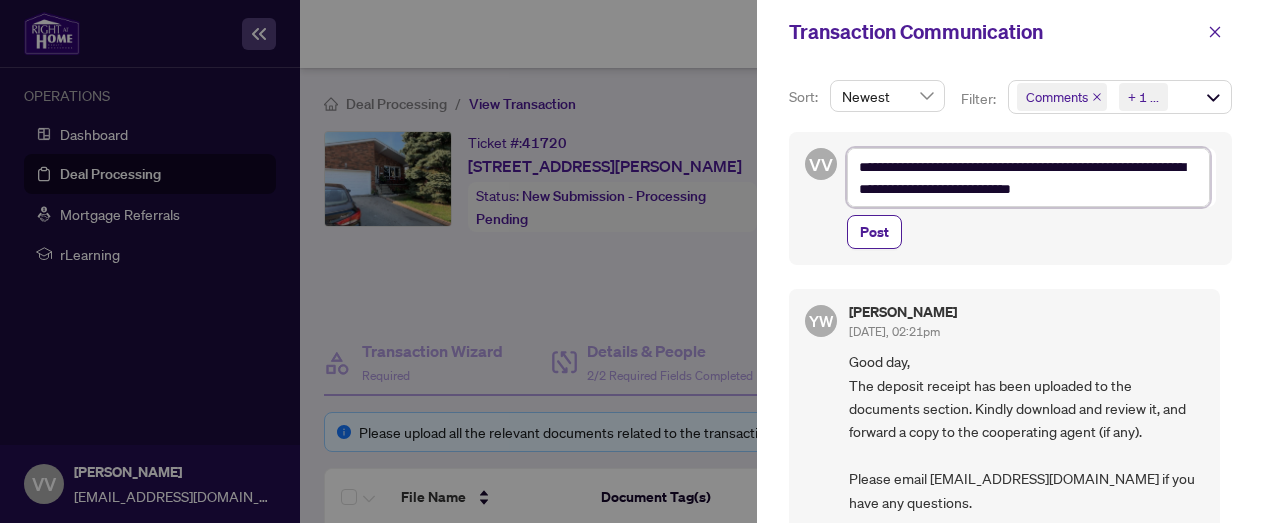 type on "**********" 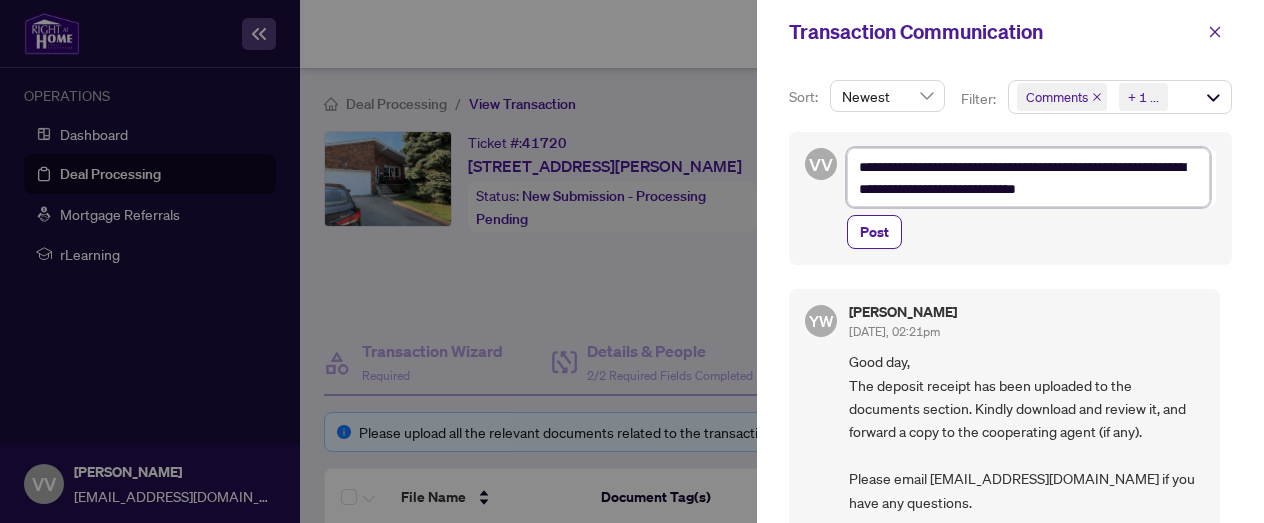 type on "**********" 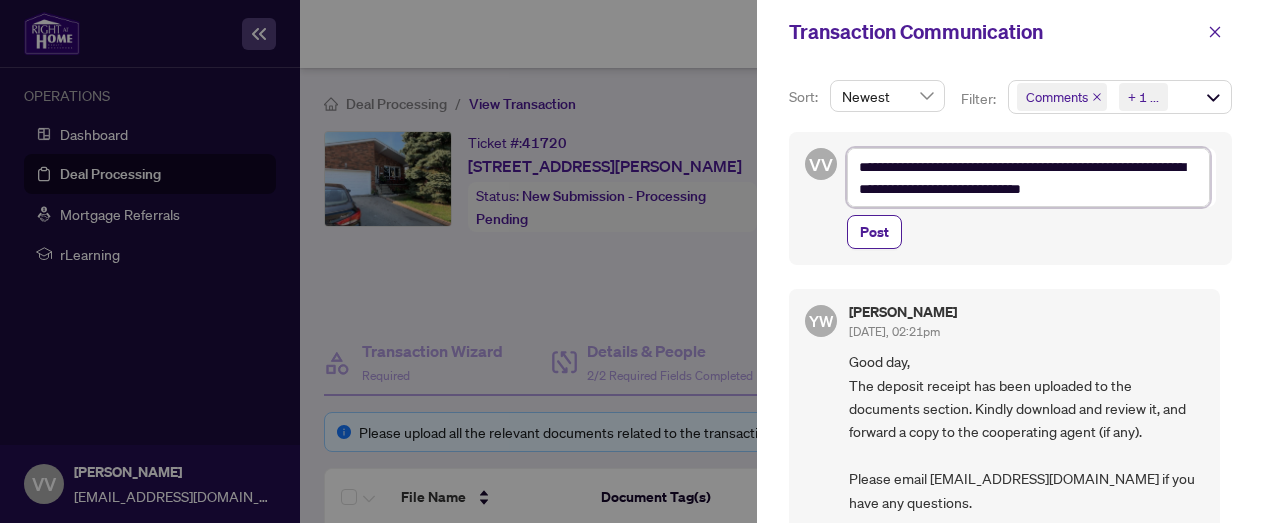 type on "**********" 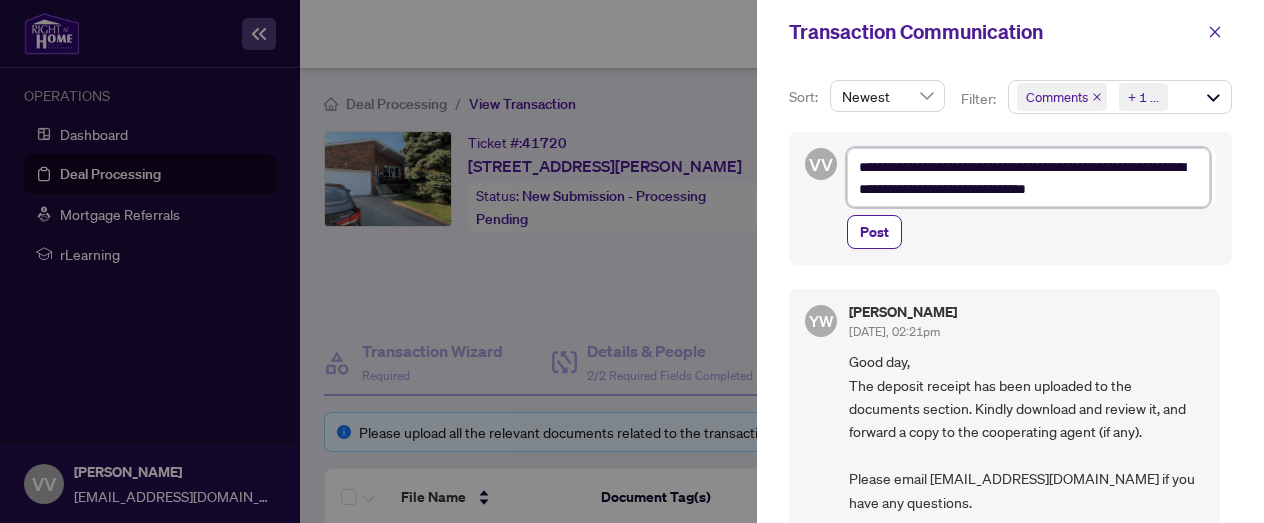 type 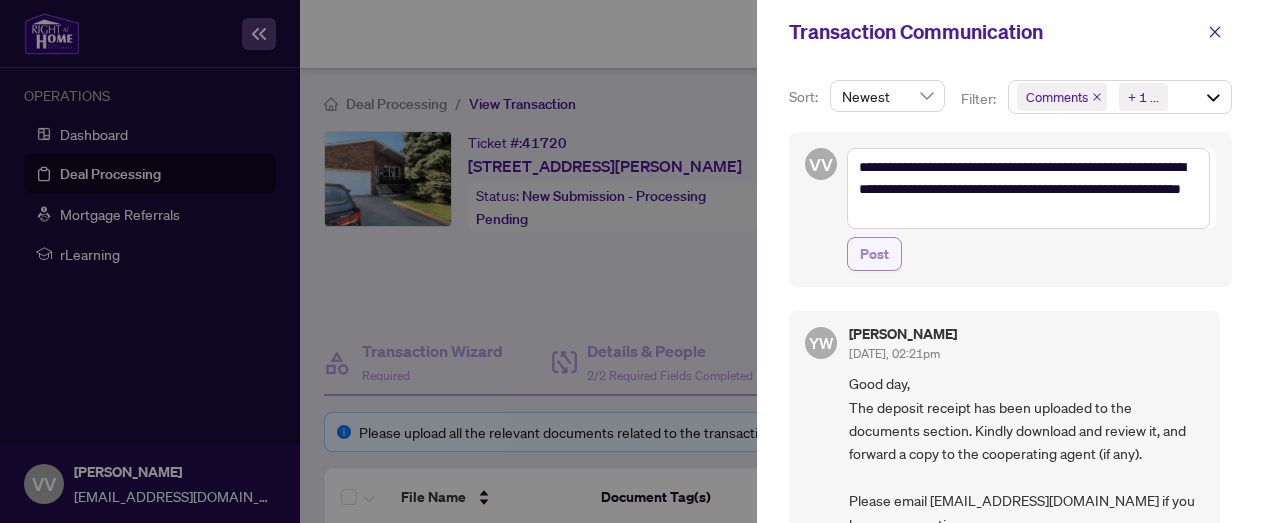 click on "Post" at bounding box center [874, 254] 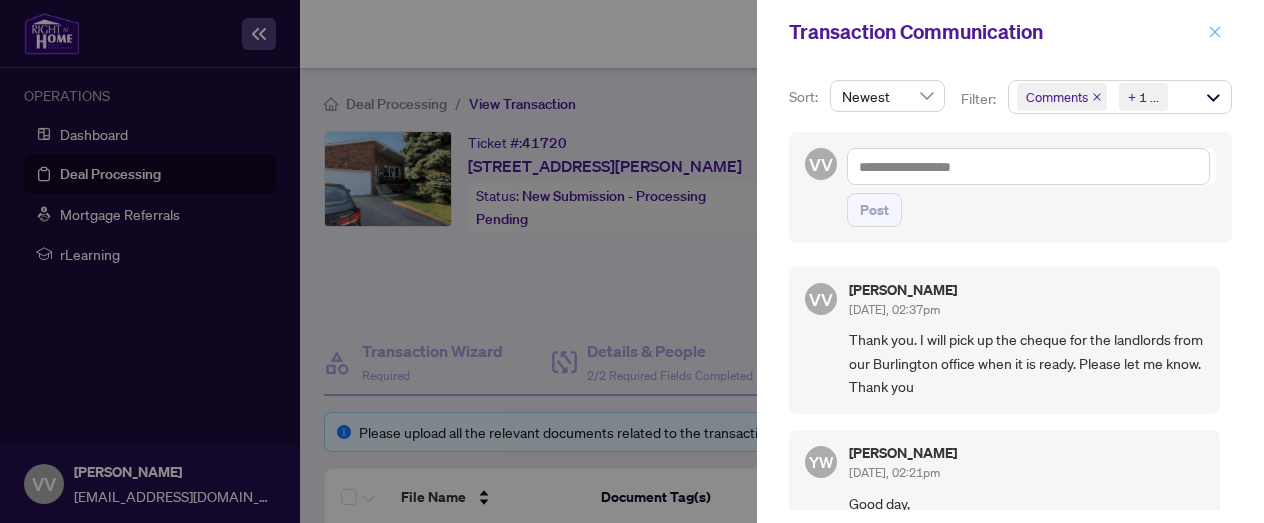 click 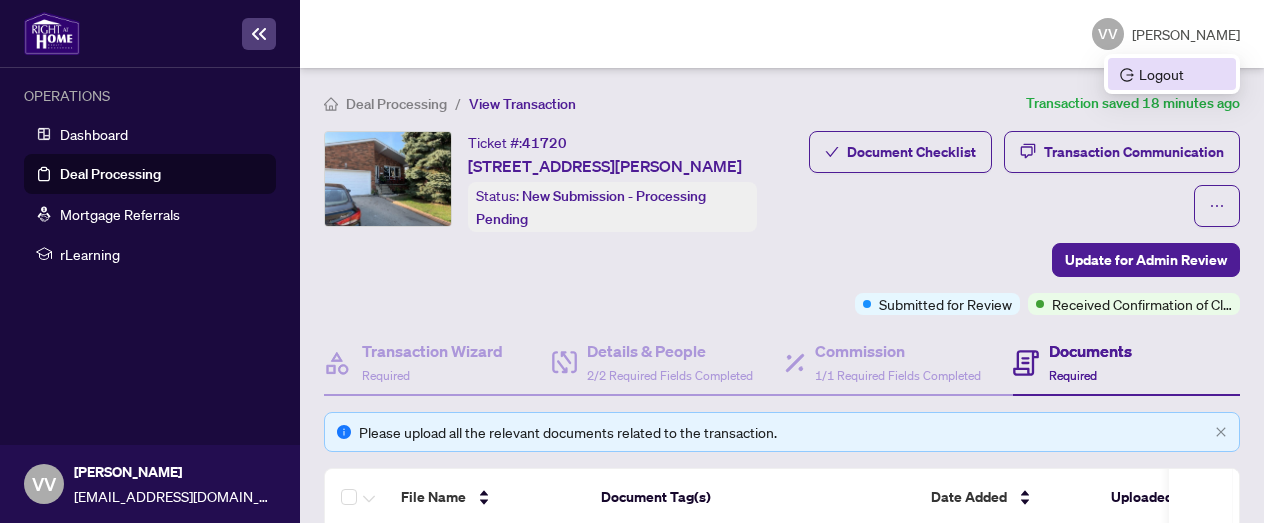 click on "Logout" at bounding box center (1172, 74) 